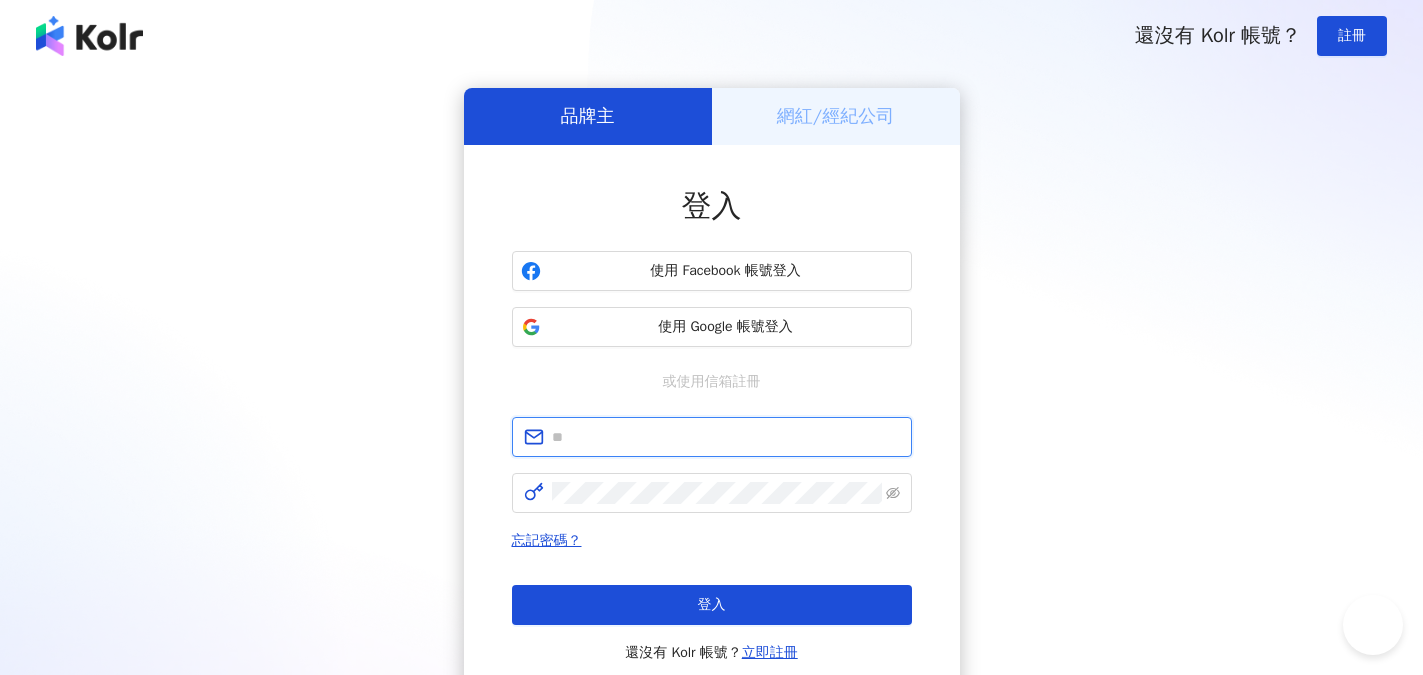 type on "**********" 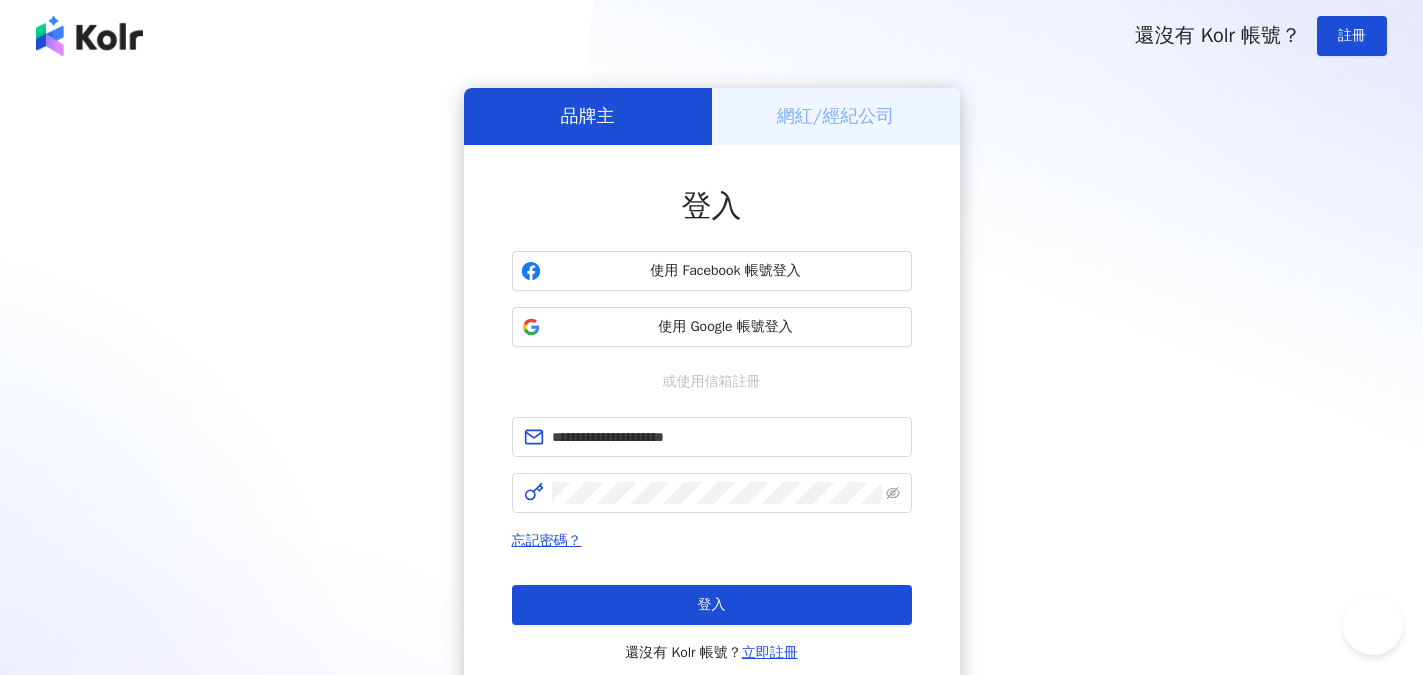 scroll, scrollTop: 0, scrollLeft: 0, axis: both 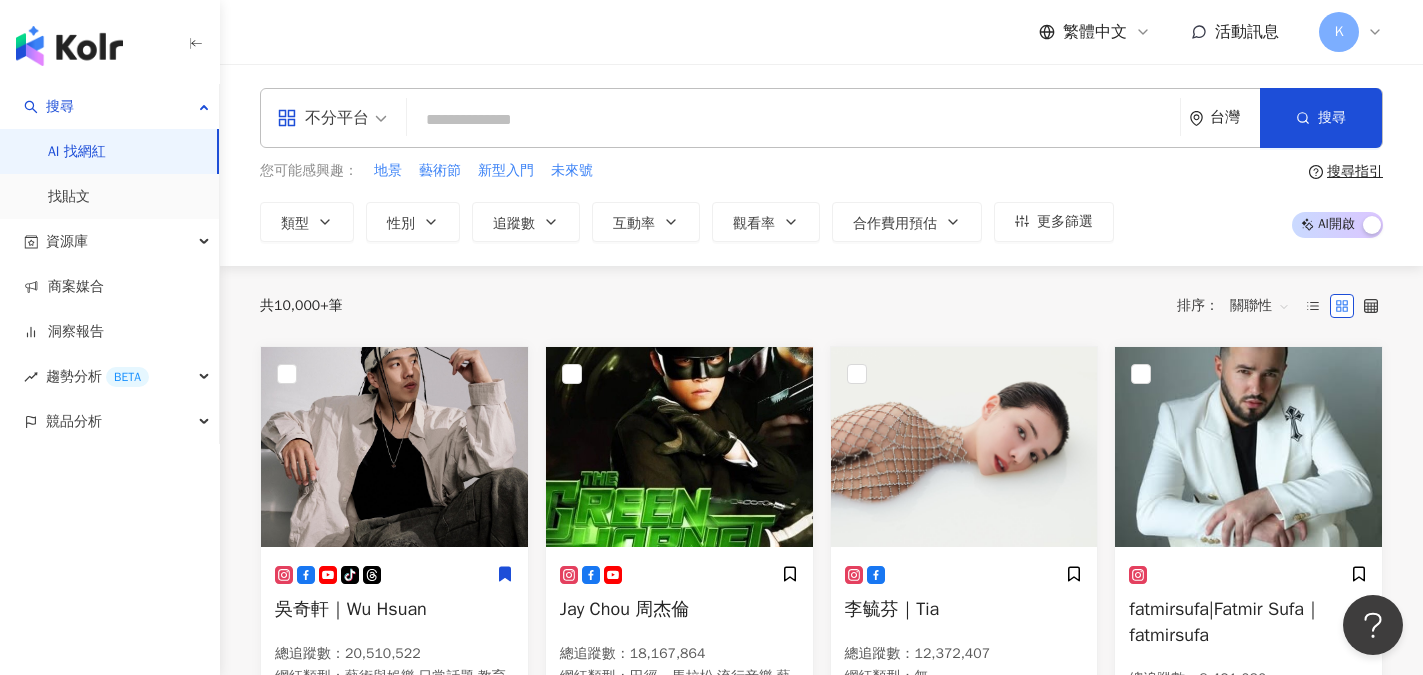click on "不分平台" at bounding box center [323, 118] 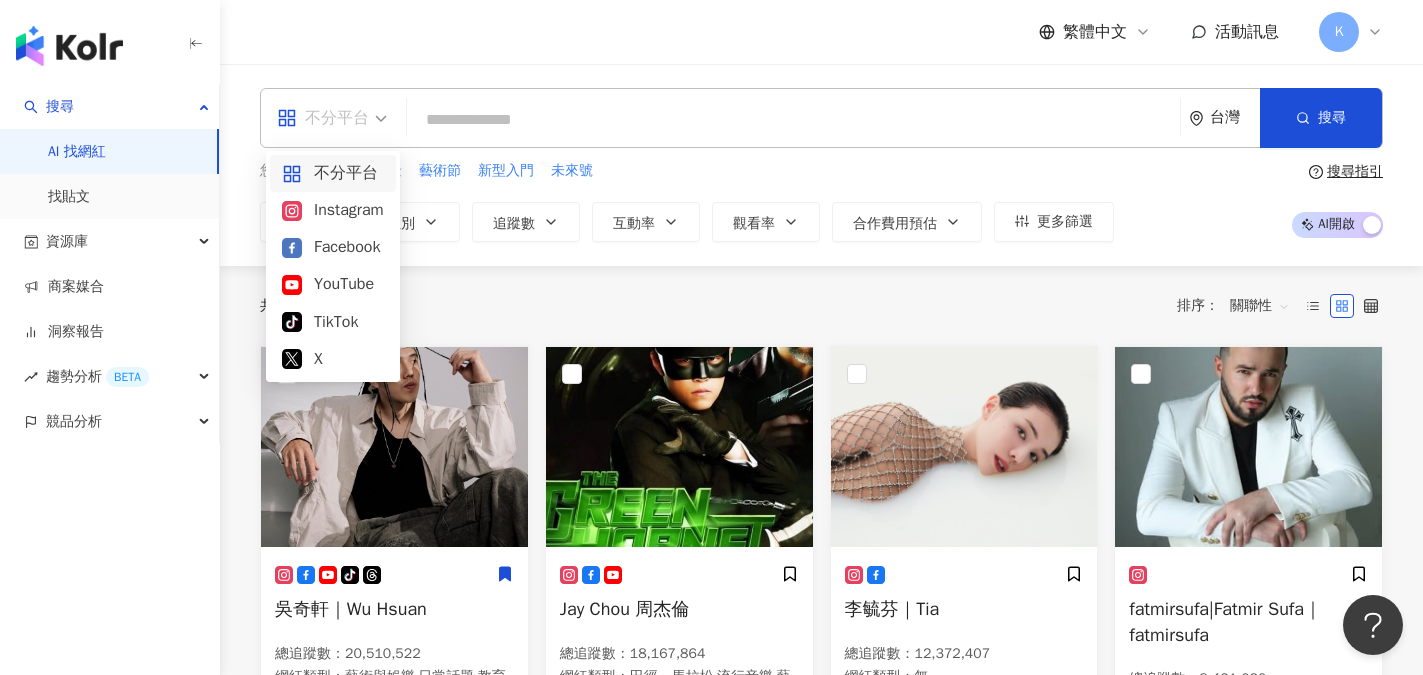 click at bounding box center (793, 120) 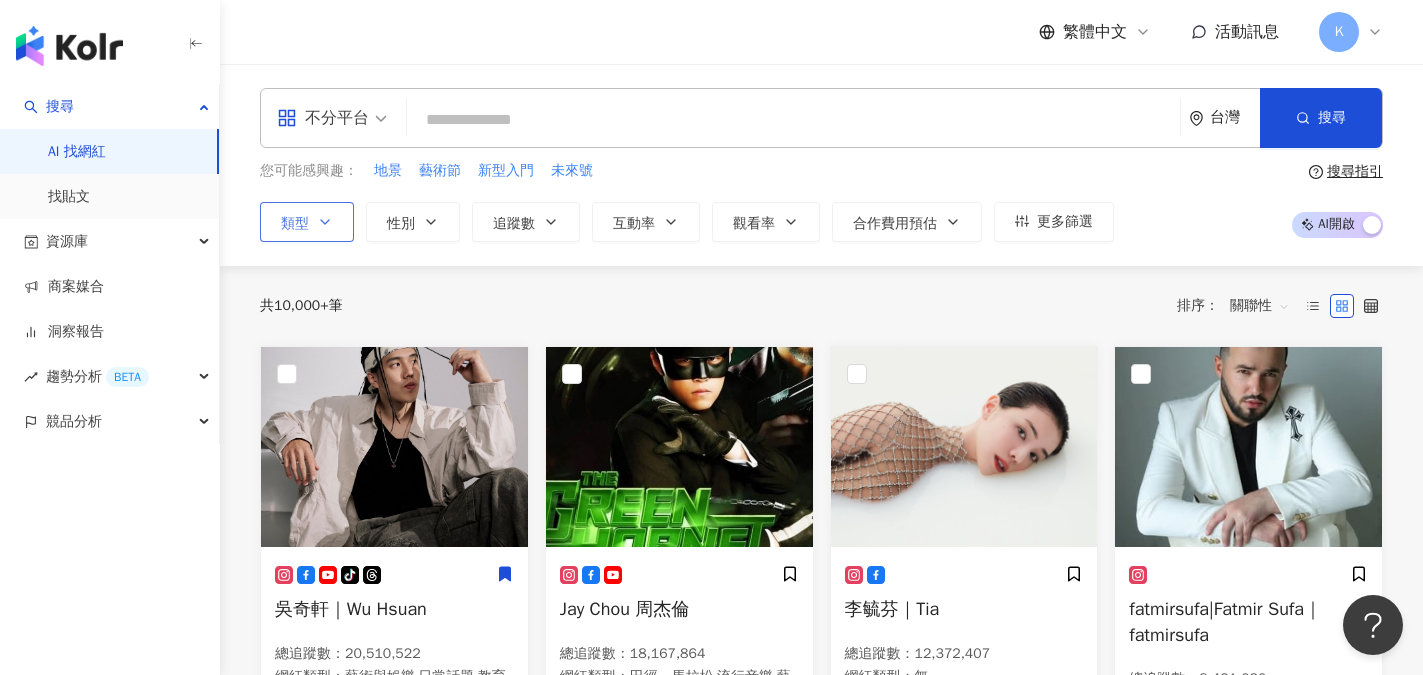 click on "類型" at bounding box center (307, 222) 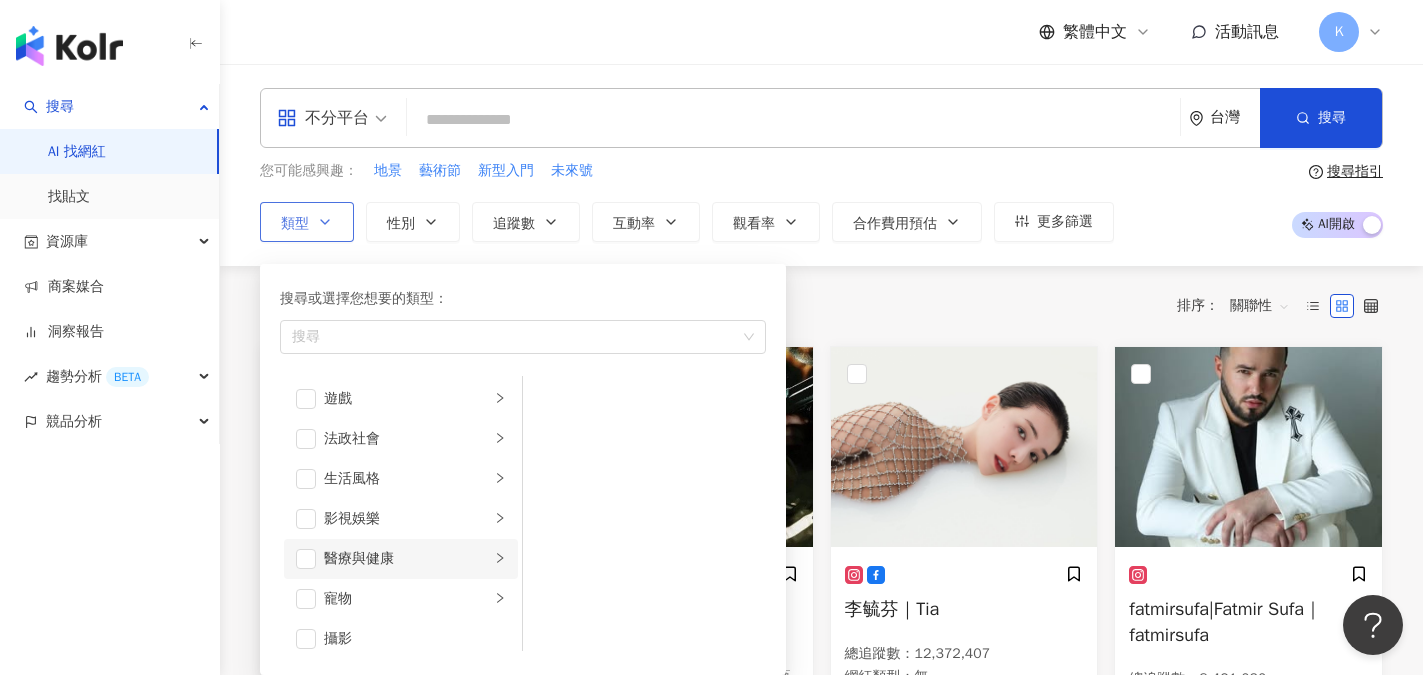 scroll, scrollTop: 400, scrollLeft: 0, axis: vertical 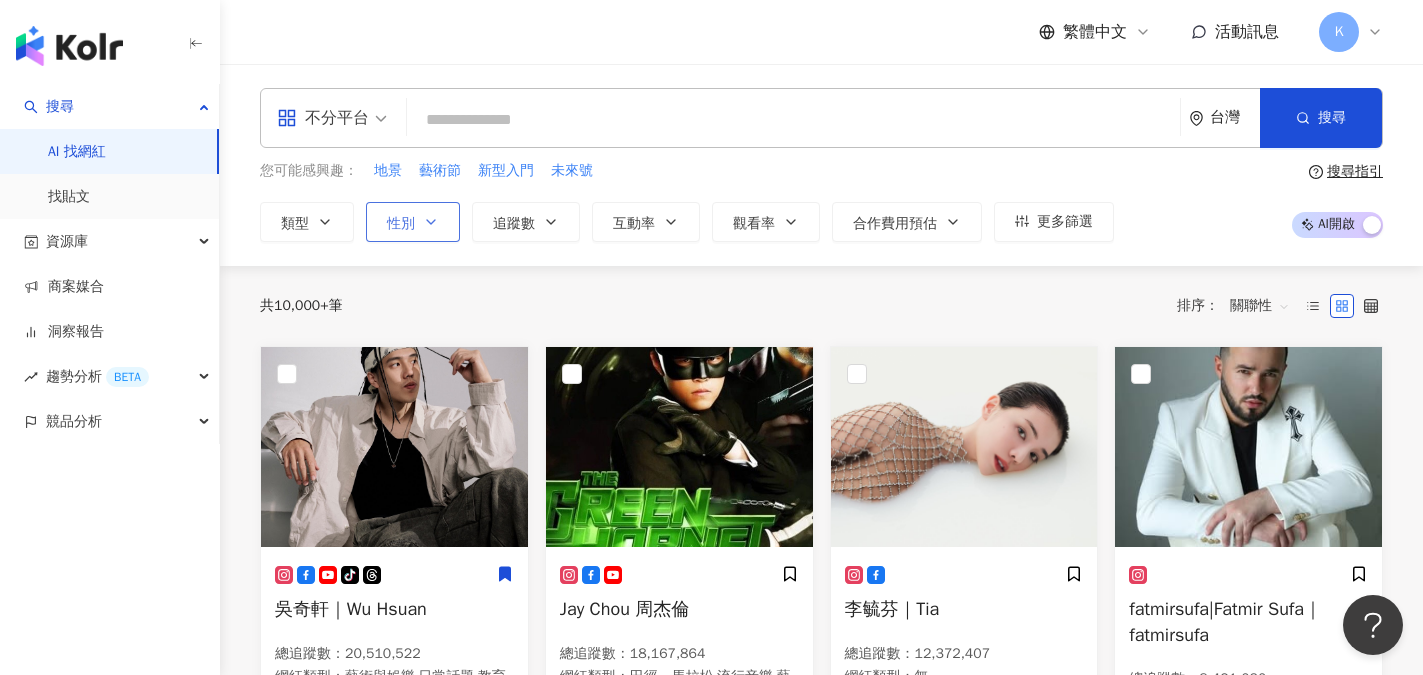 click on "性別" at bounding box center (413, 222) 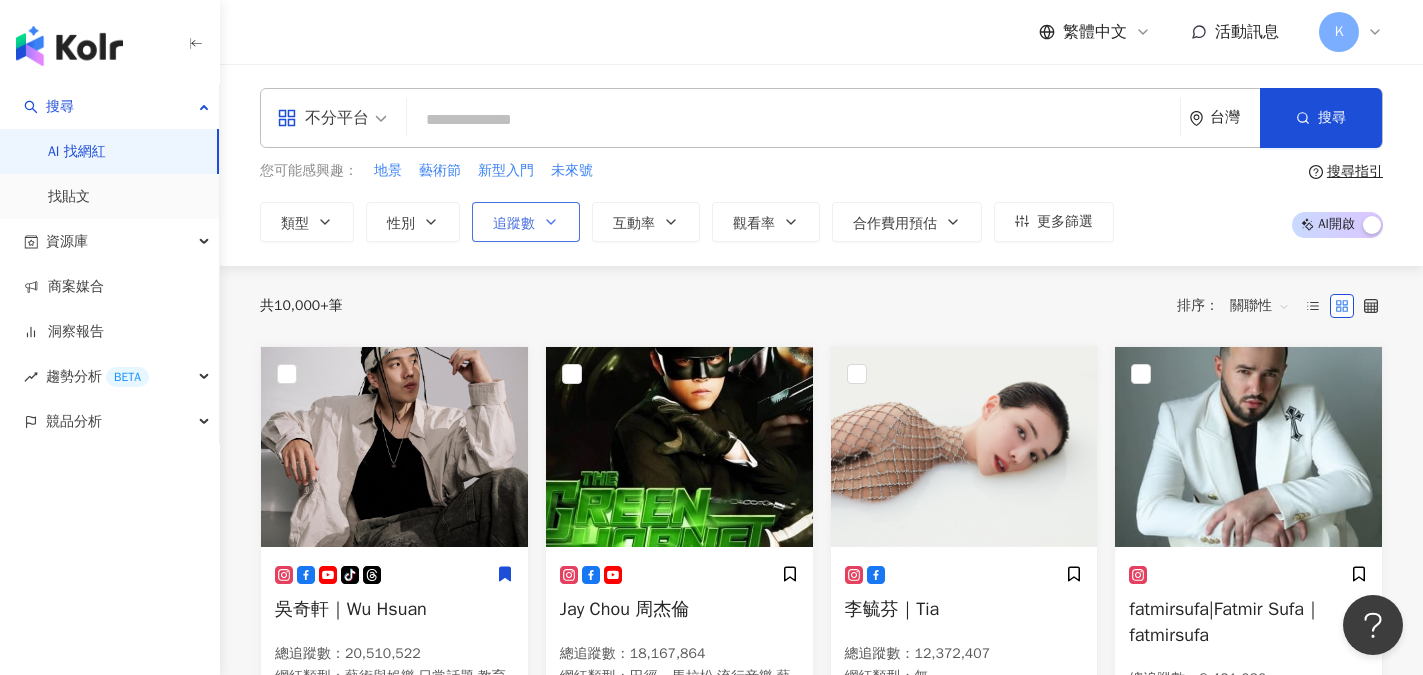 click on "追蹤數" at bounding box center [514, 224] 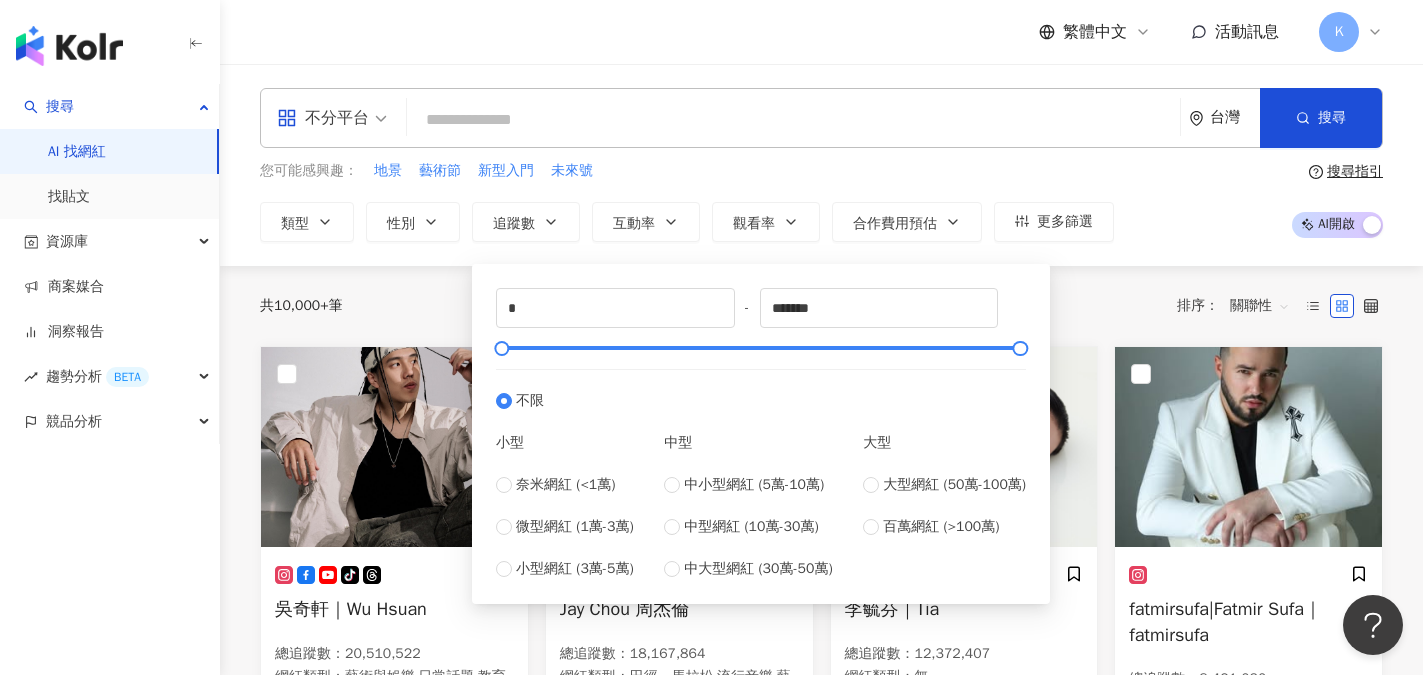 click at bounding box center (793, 120) 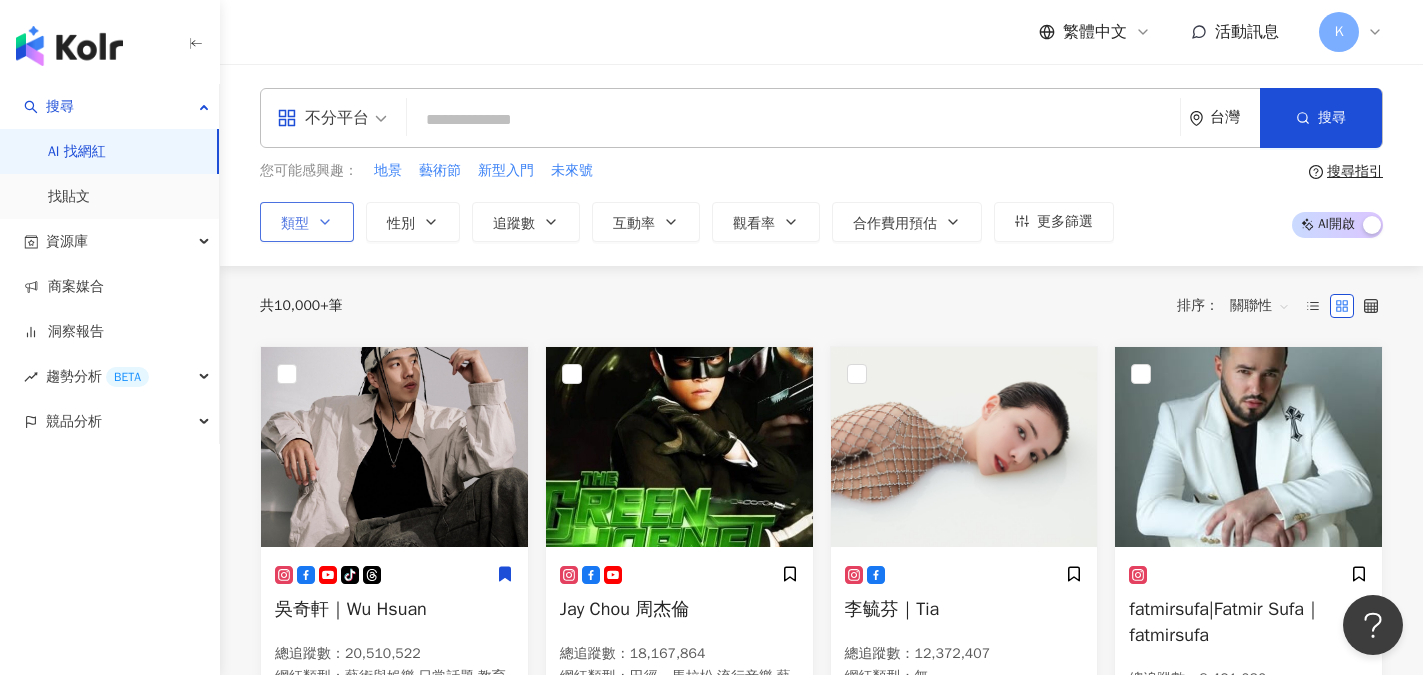 click 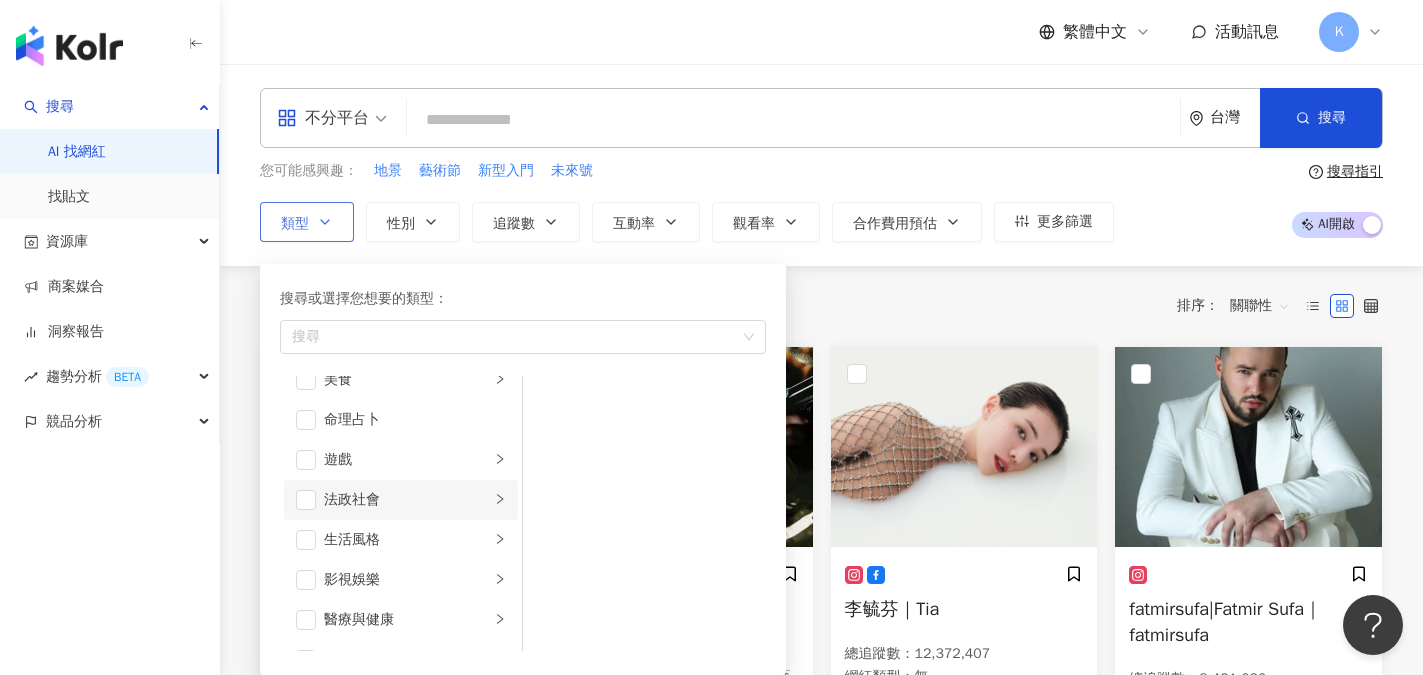 scroll, scrollTop: 200, scrollLeft: 0, axis: vertical 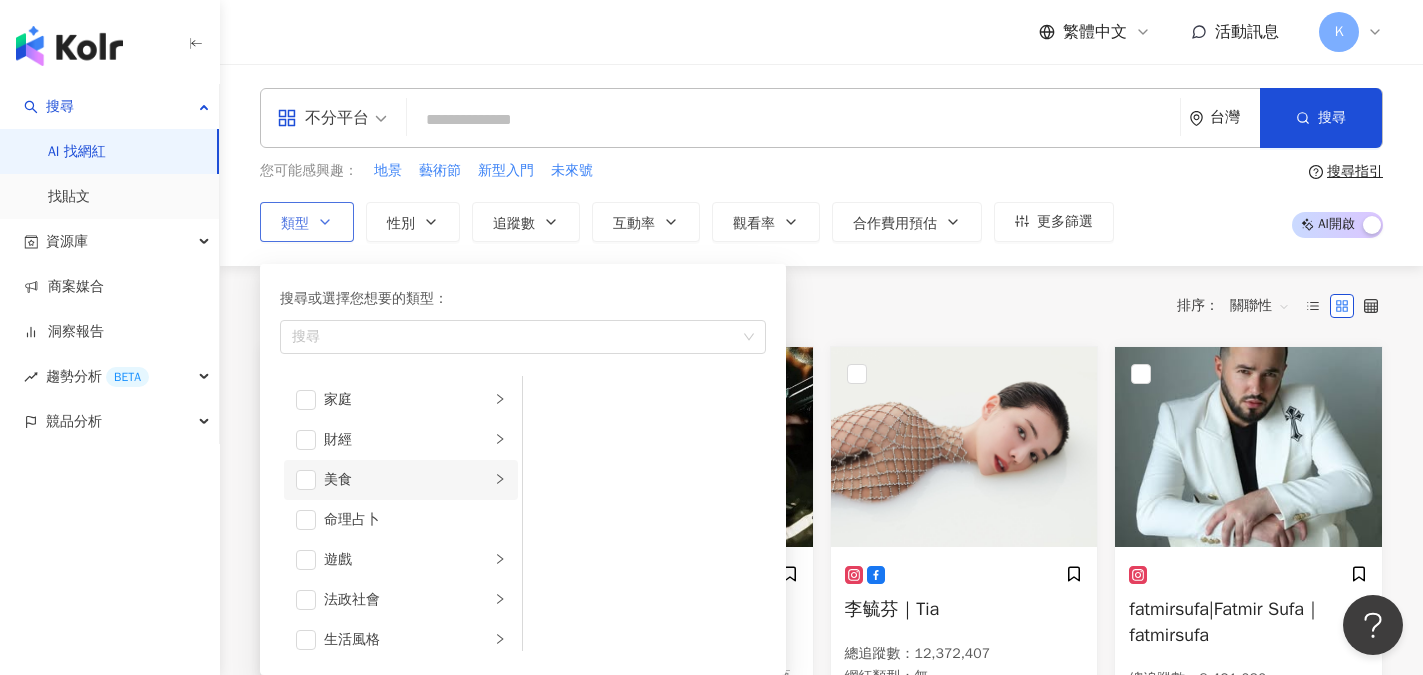 click on "美食" at bounding box center (407, 480) 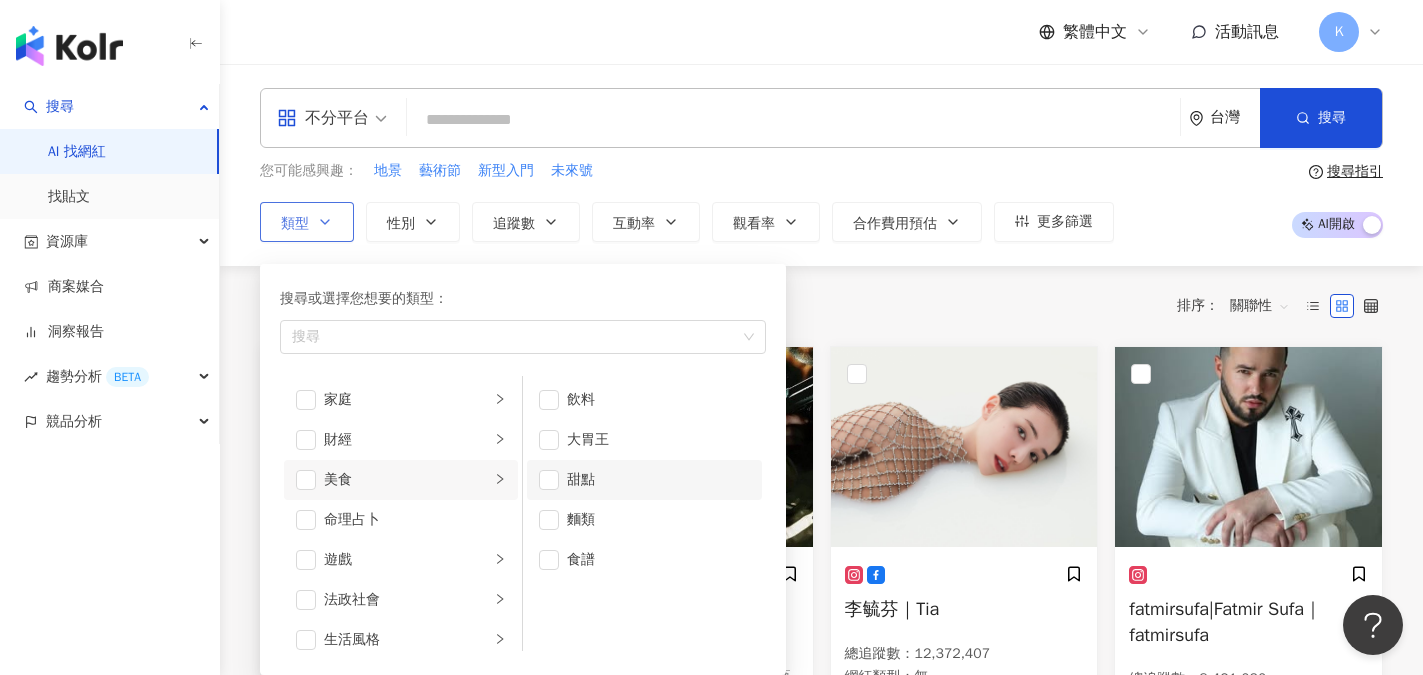 click on "甜點" at bounding box center (658, 480) 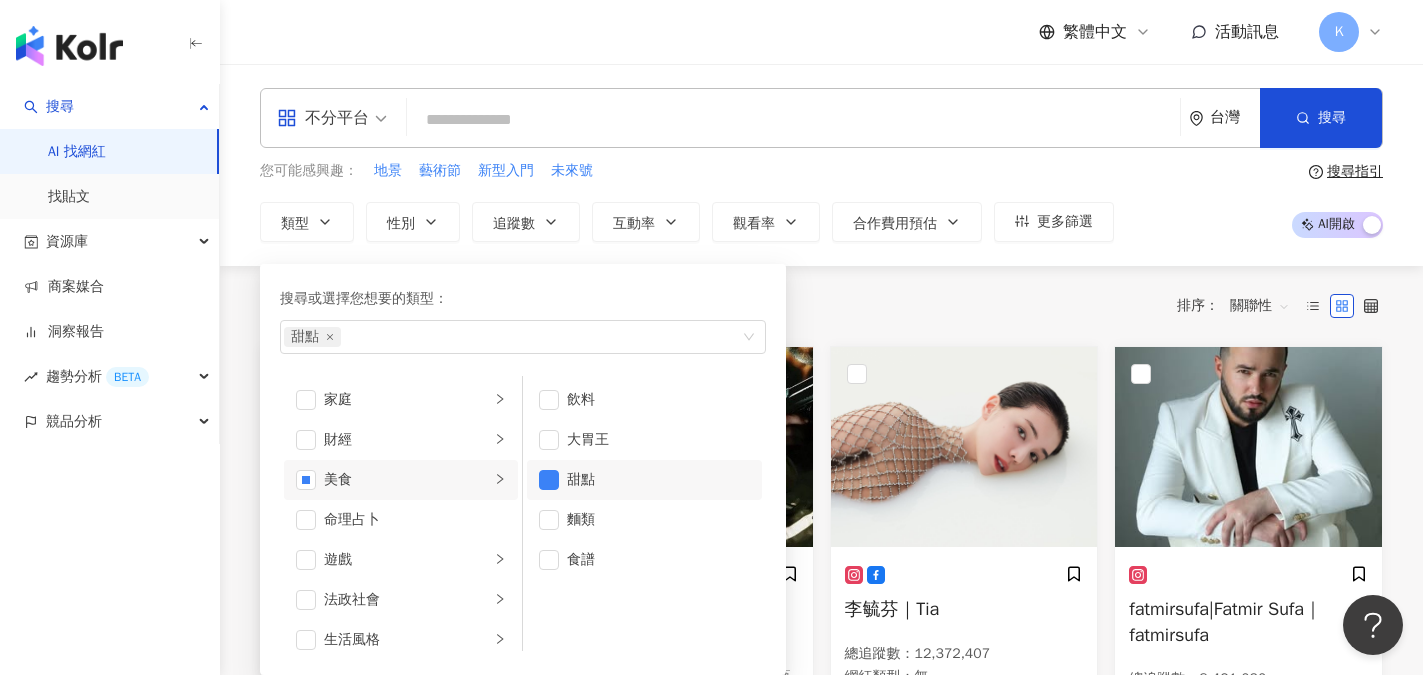 click on "不分平台 台灣 搜尋 您可能感興趣： 地景  藝術節  新型入門  未來號  類型 搜尋或選擇您想要的類型： 甜點   藝術與娛樂 美妝時尚 氣候和環境 日常話題 教育與學習 家庭 財經 美食 命理占卜 遊戲 法政社會 生活風格 影視娛樂 醫療與健康 寵物 攝影 感情 宗教 促購導購 運動 科技 交通工具 旅遊 成人 飲料 大胃王 甜點 麵類 食譜 性別 追蹤數 互動率 觀看率 合作費用預估  更多篩選 不限 女 男 其他 *  -  ******* 不限 小型 奈米網紅 (<1萬) 微型網紅 (1萬-3萬) 小型網紅 (3萬-5萬) 中型 中小型網紅 (5萬-10萬) 中型網紅 (10萬-30萬) 中大型網紅 (30萬-50萬) 大型 大型網紅 (50萬-100萬) 百萬網紅 (>100萬) 搜尋指引 AI  開啟 AI  關閉" at bounding box center [821, 165] 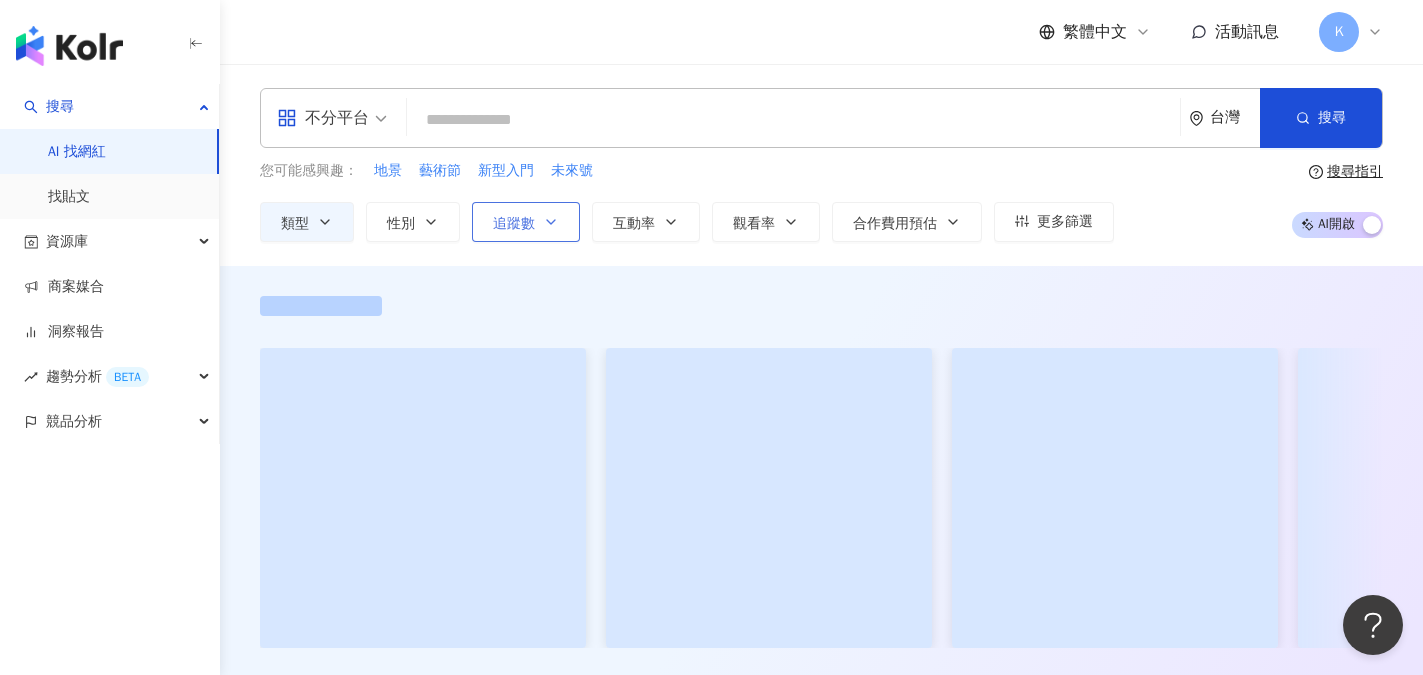 click 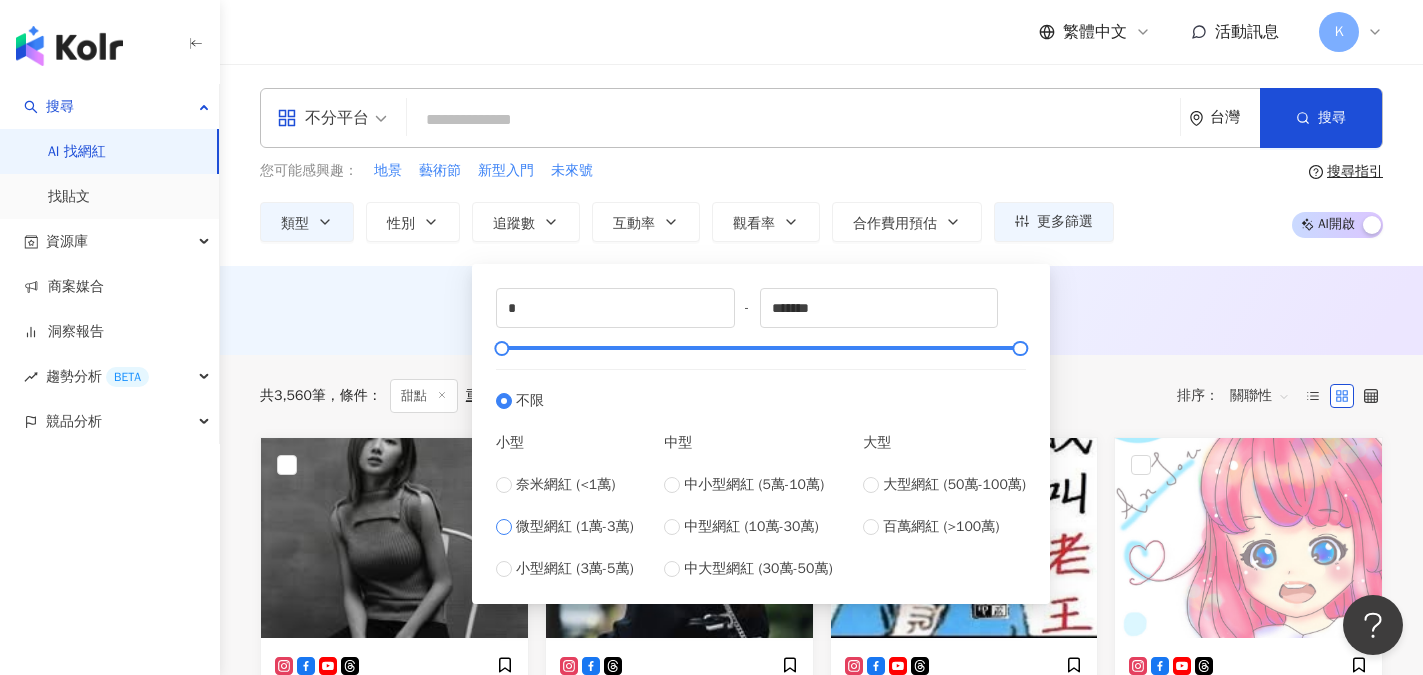 type on "*****" 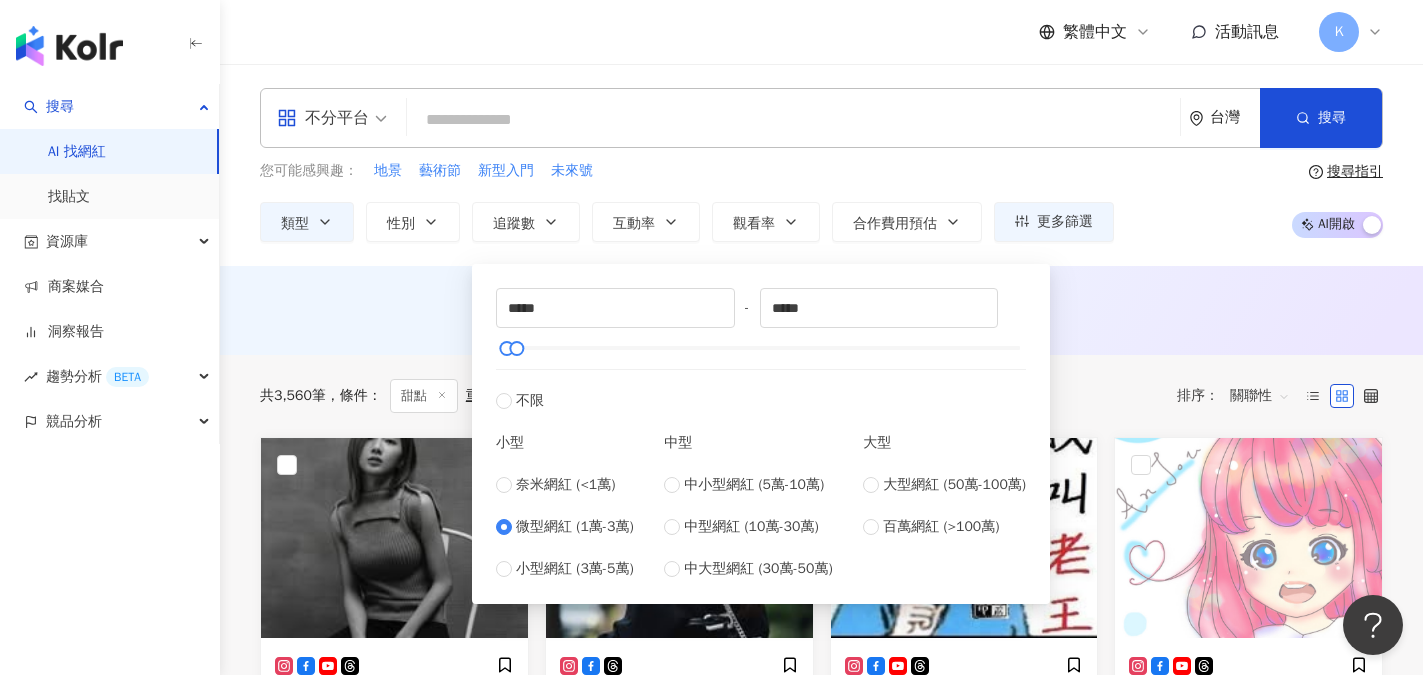 click on "AI 推薦 ： 無結果，請嘗試搜尋其他語言關鍵字或條件" at bounding box center [821, 310] 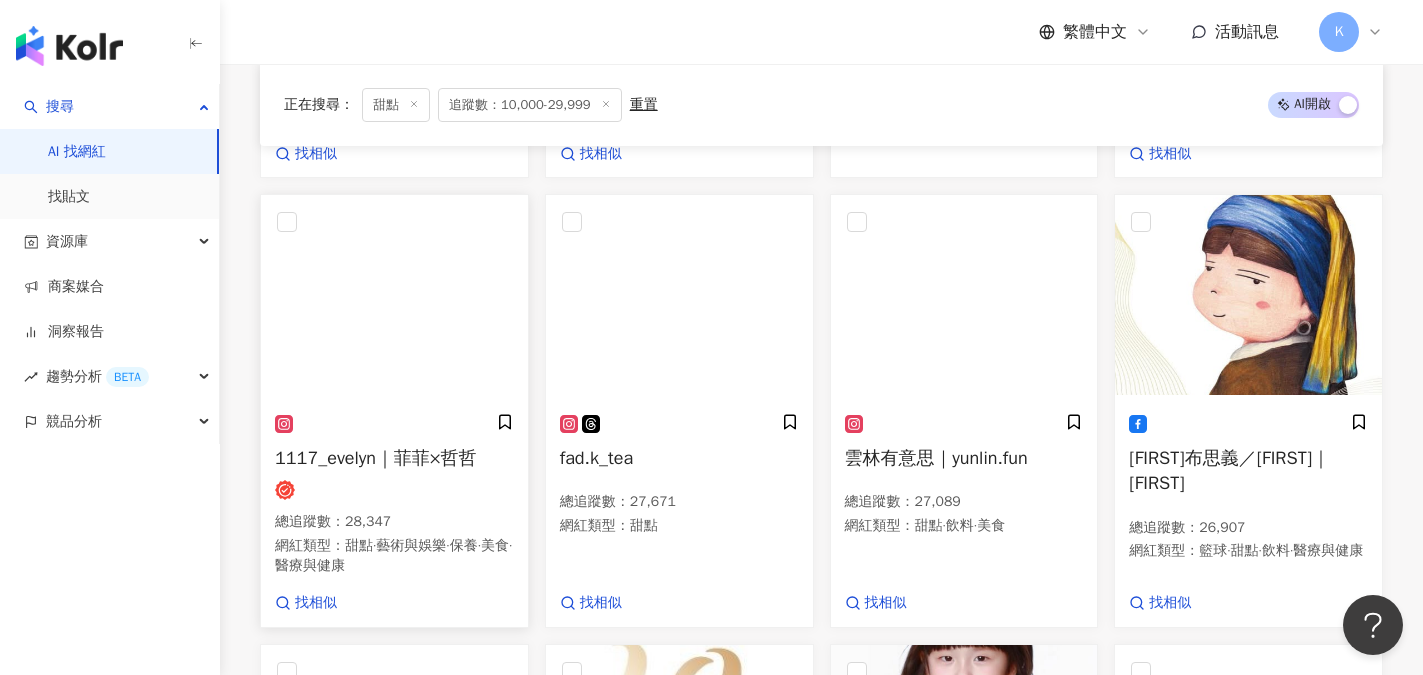 scroll, scrollTop: 1000, scrollLeft: 0, axis: vertical 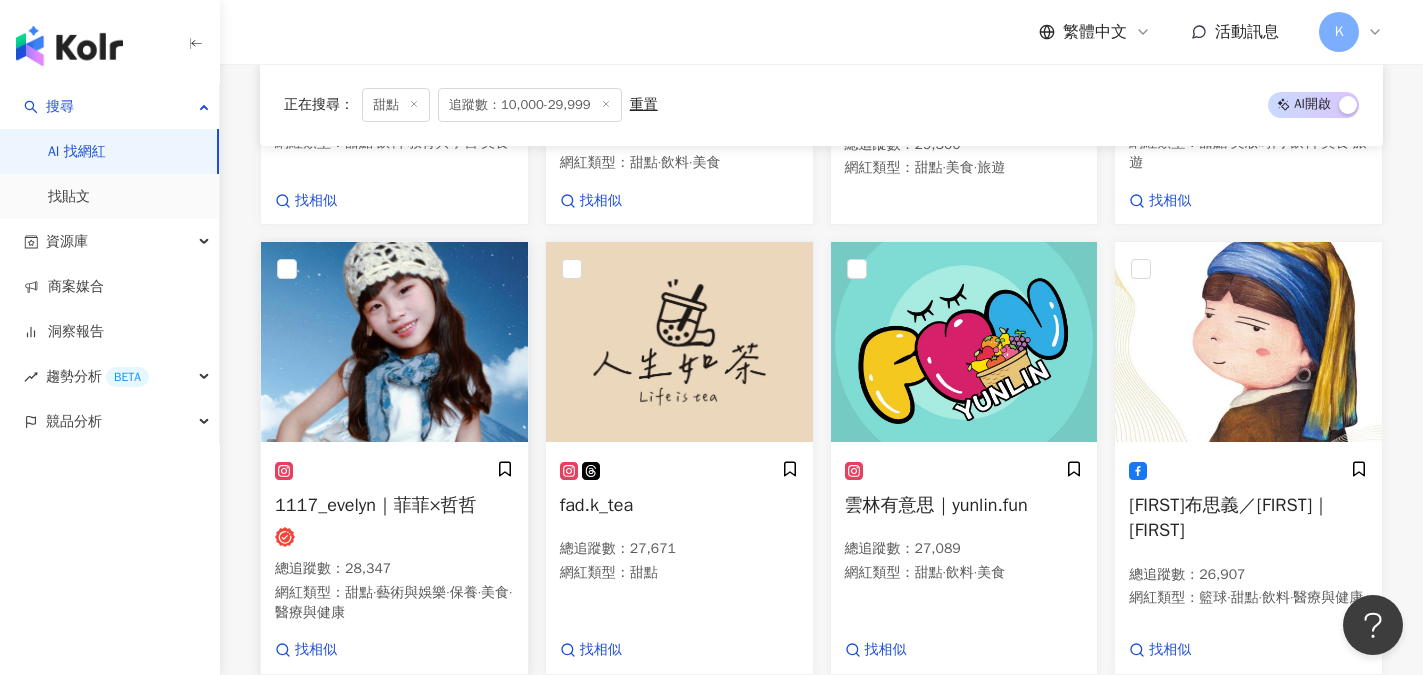 click on "1117_evelyn｜菲菲×哲哲" at bounding box center (375, 505) 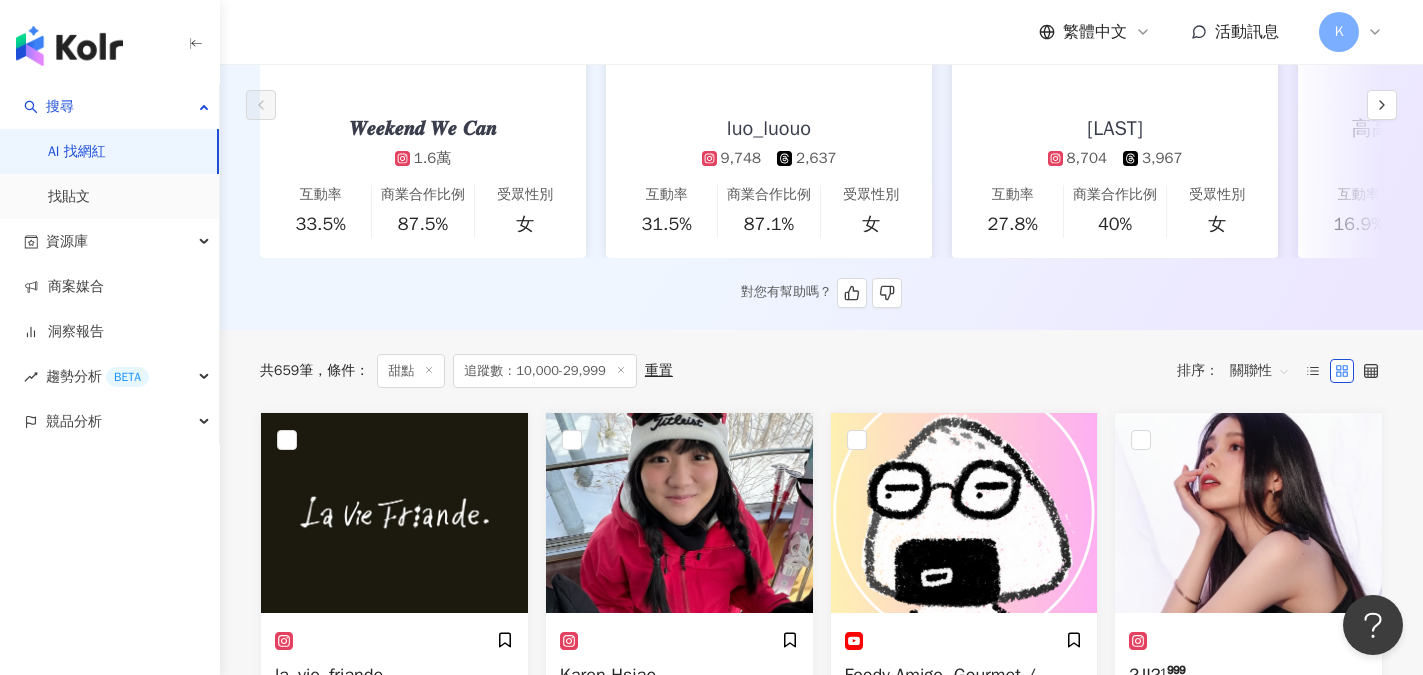 scroll, scrollTop: 0, scrollLeft: 0, axis: both 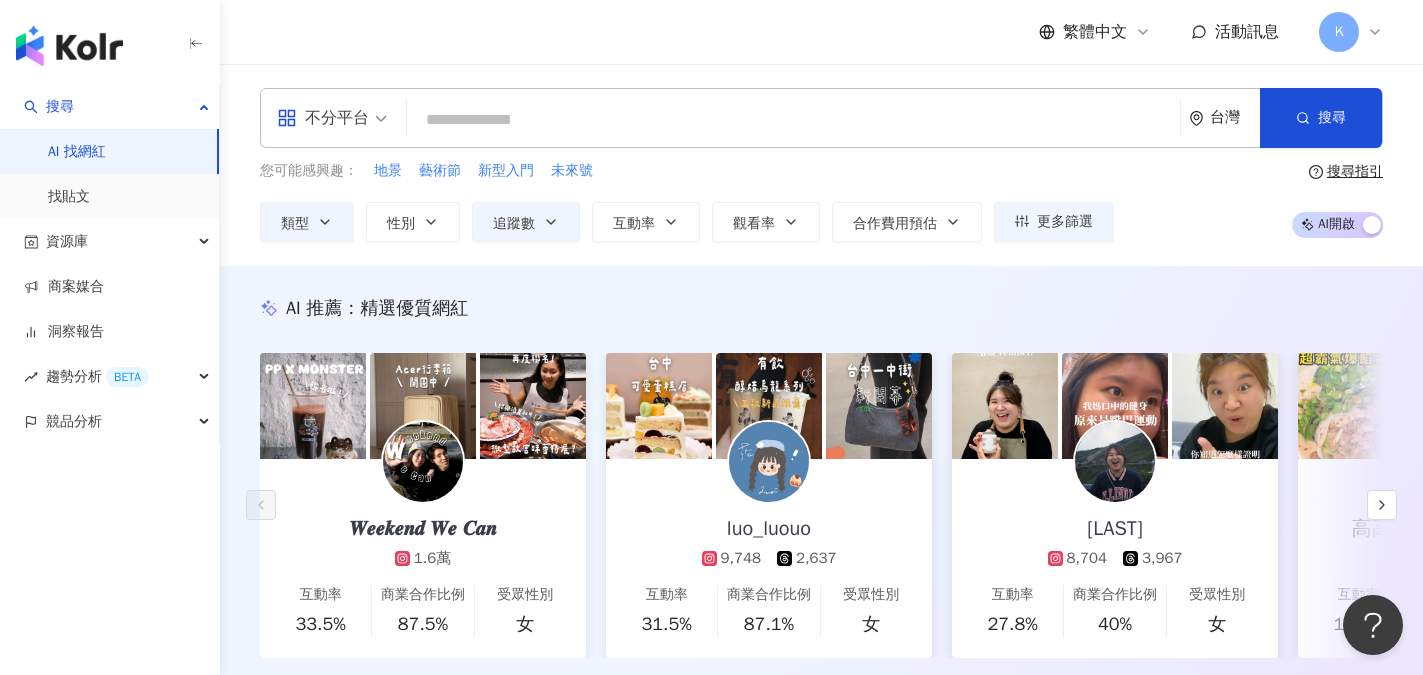 click at bounding box center [793, 120] 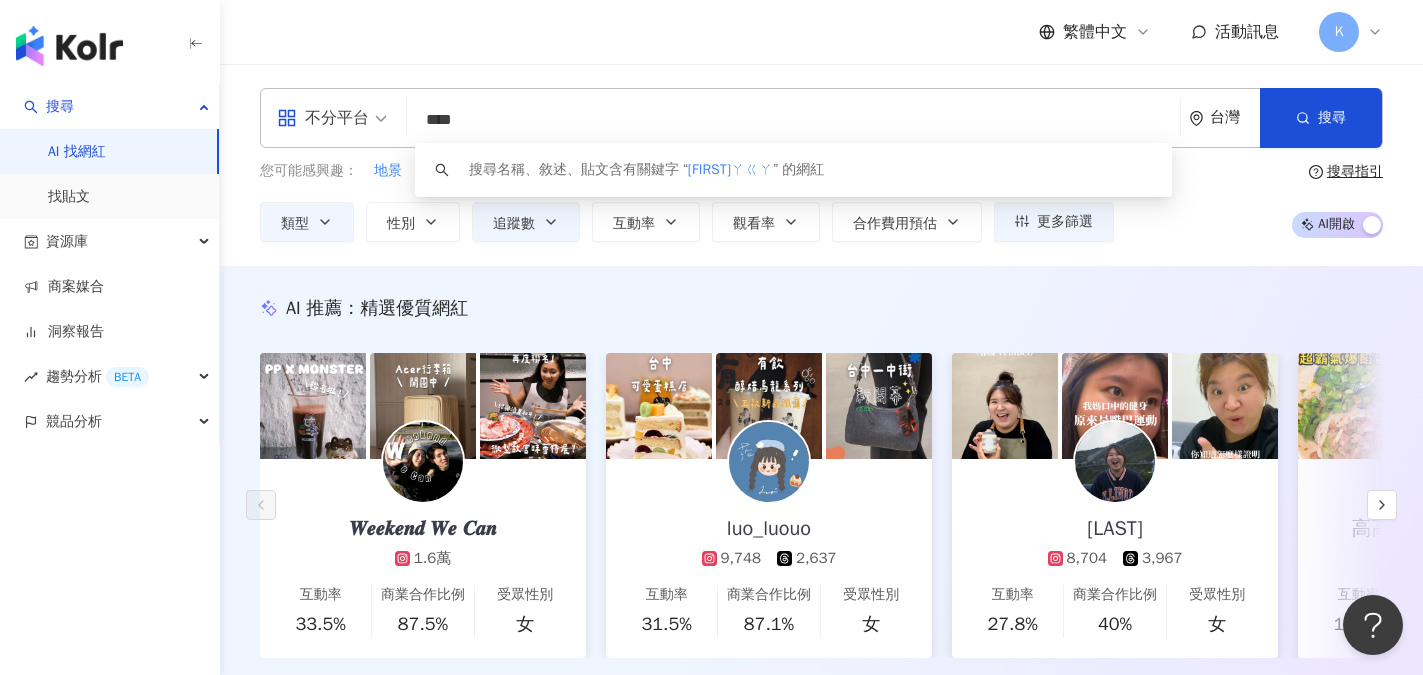 type on "***" 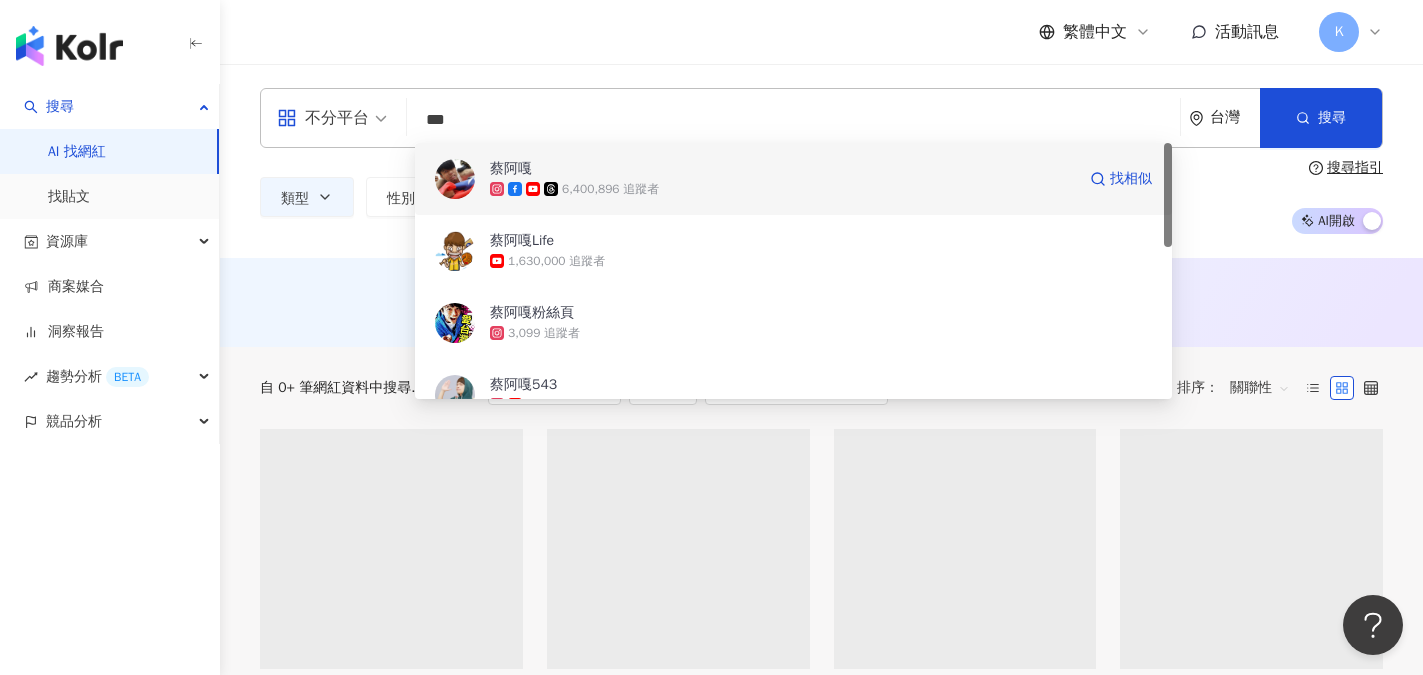 click on "蔡阿嘎" at bounding box center (782, 169) 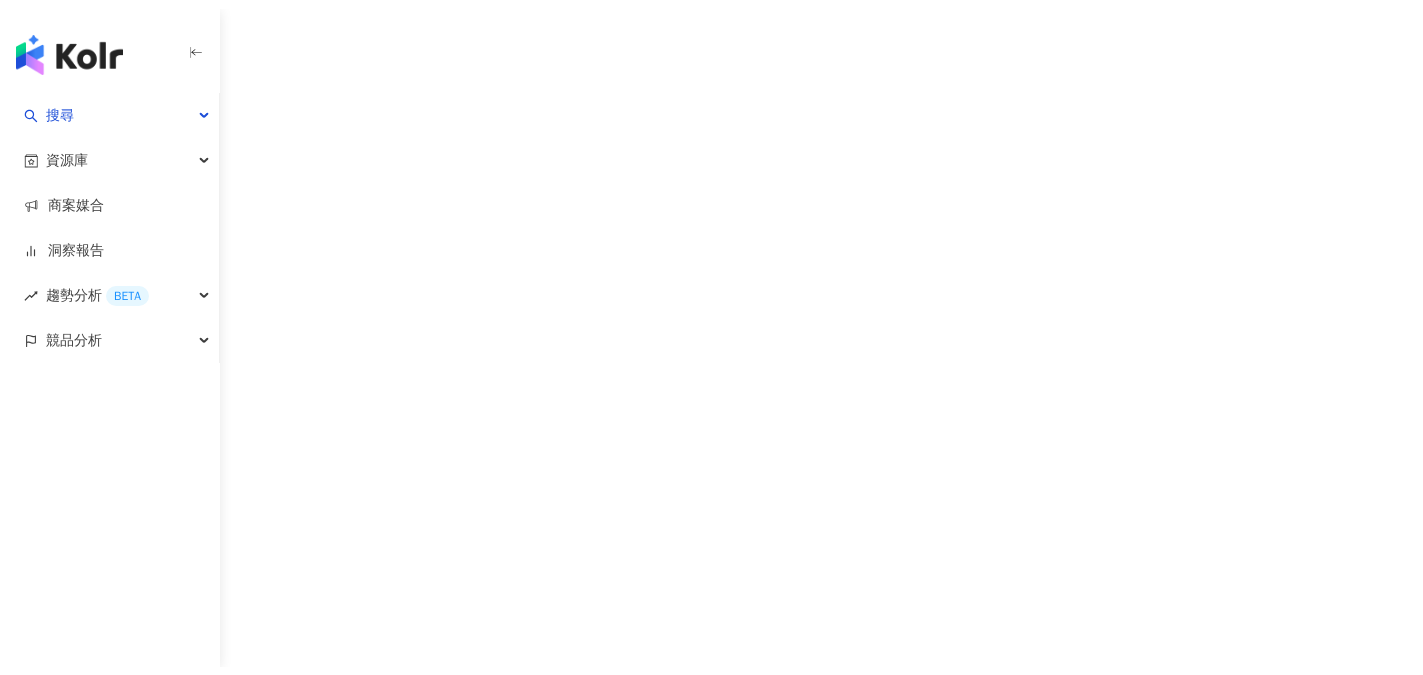 scroll, scrollTop: 0, scrollLeft: 0, axis: both 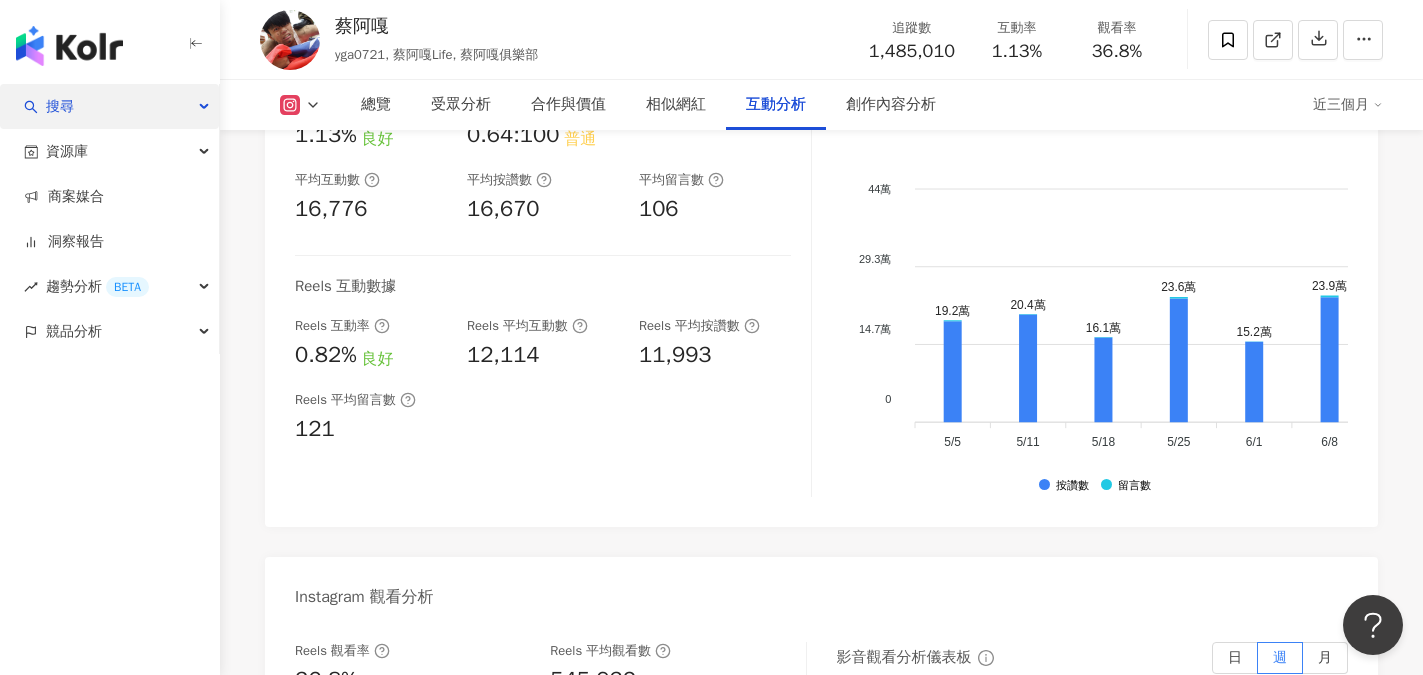 click on "搜尋" at bounding box center (109, 106) 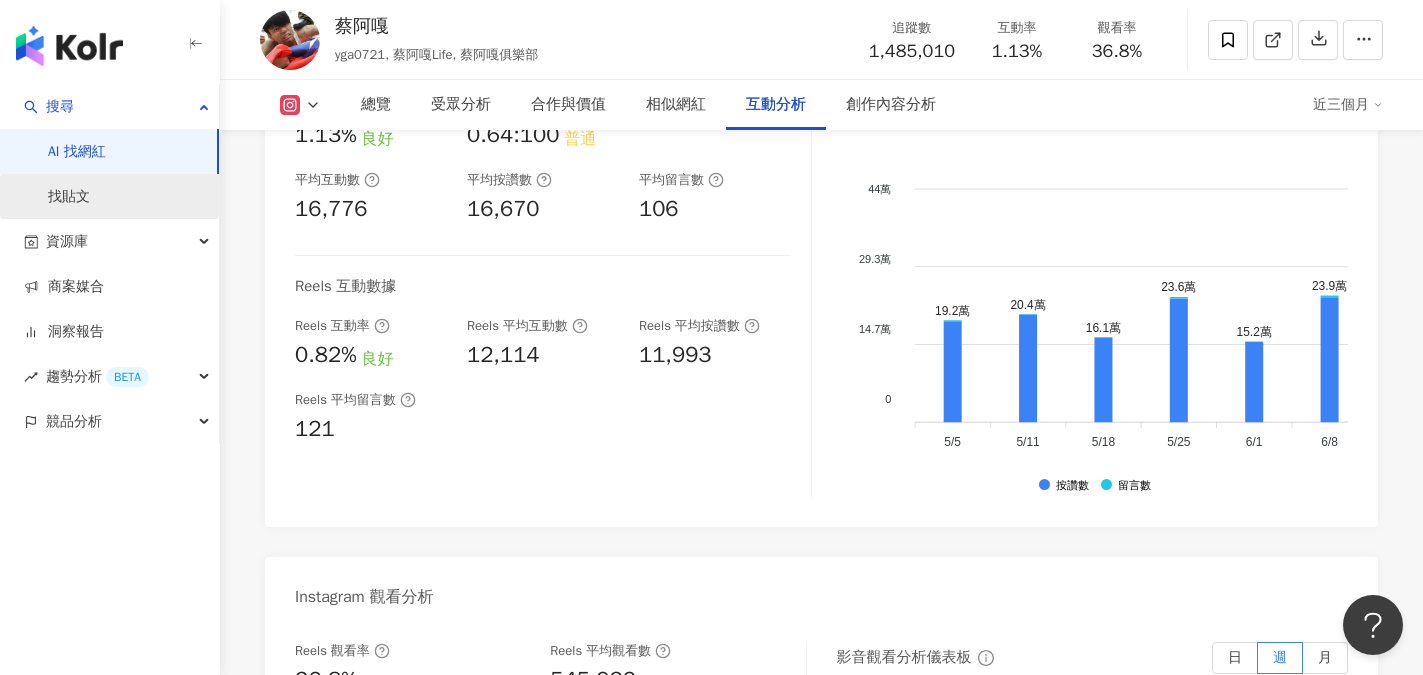 click on "找貼文" at bounding box center [69, 197] 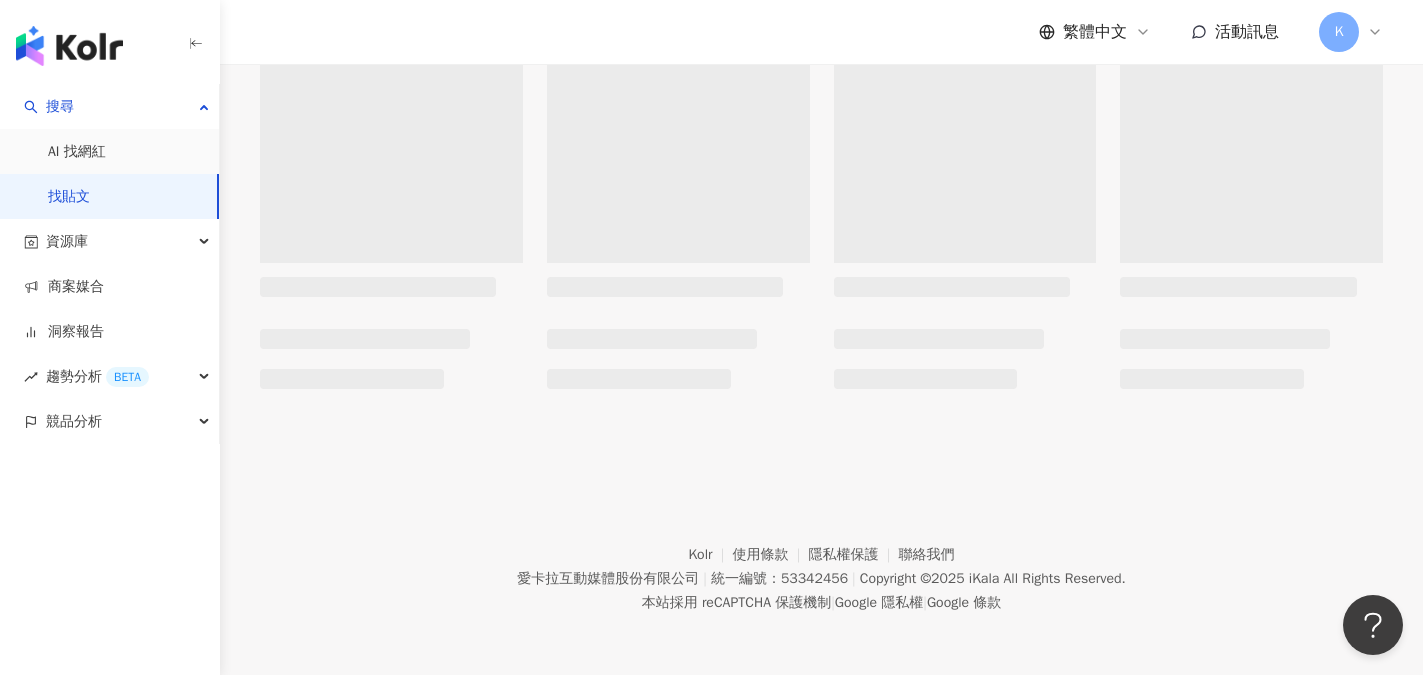 scroll, scrollTop: 0, scrollLeft: 0, axis: both 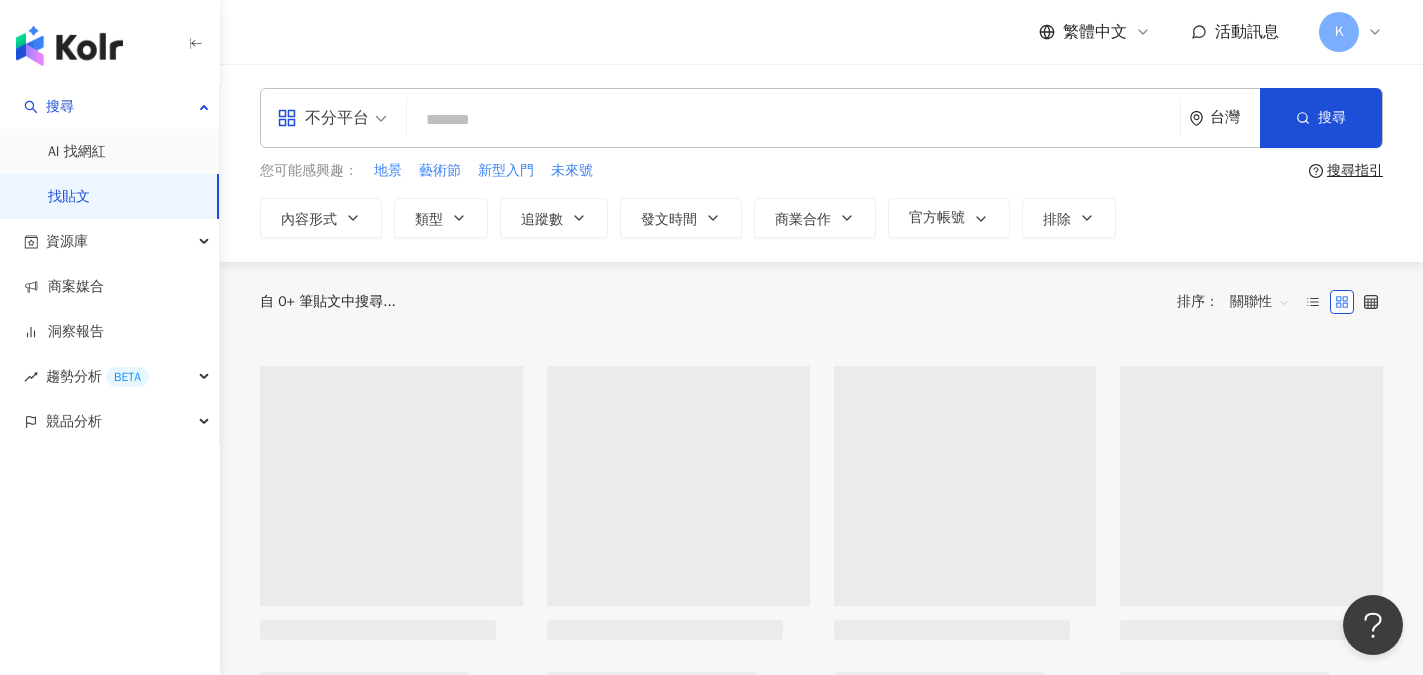 click at bounding box center (793, 119) 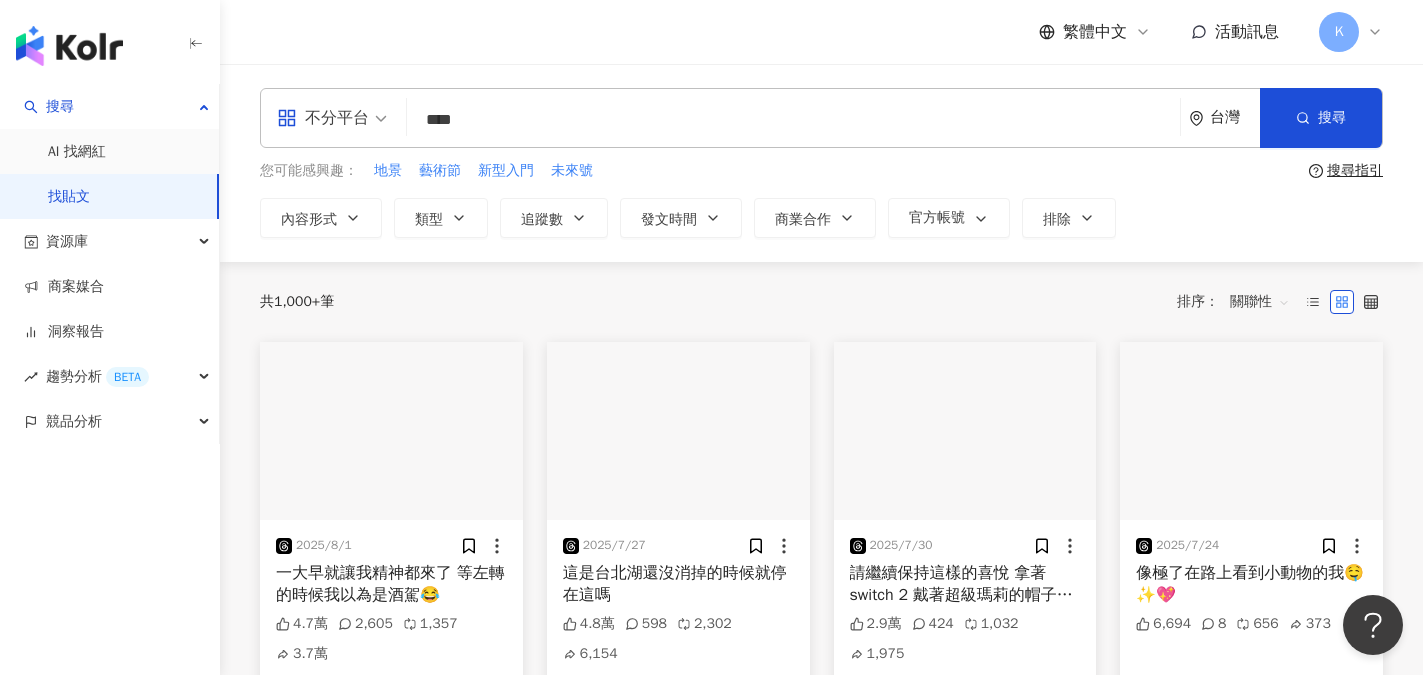 type on "****" 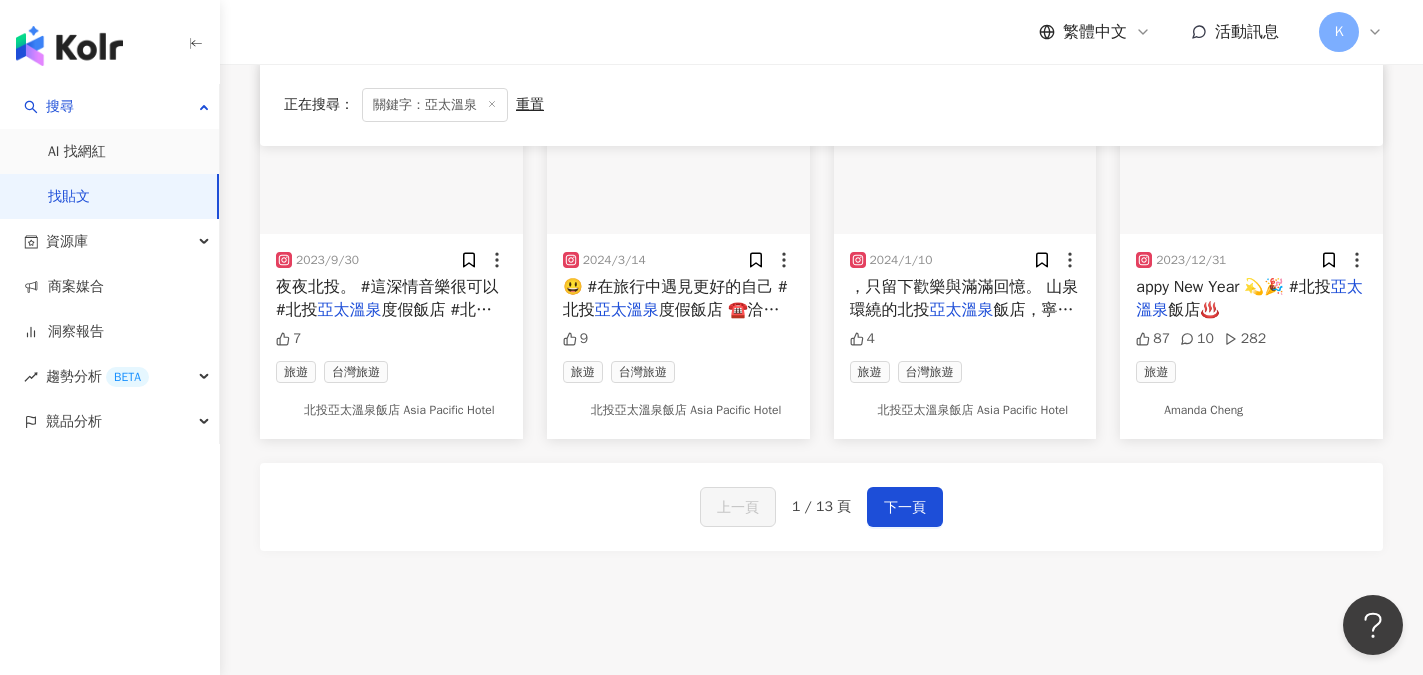 scroll, scrollTop: 1200, scrollLeft: 0, axis: vertical 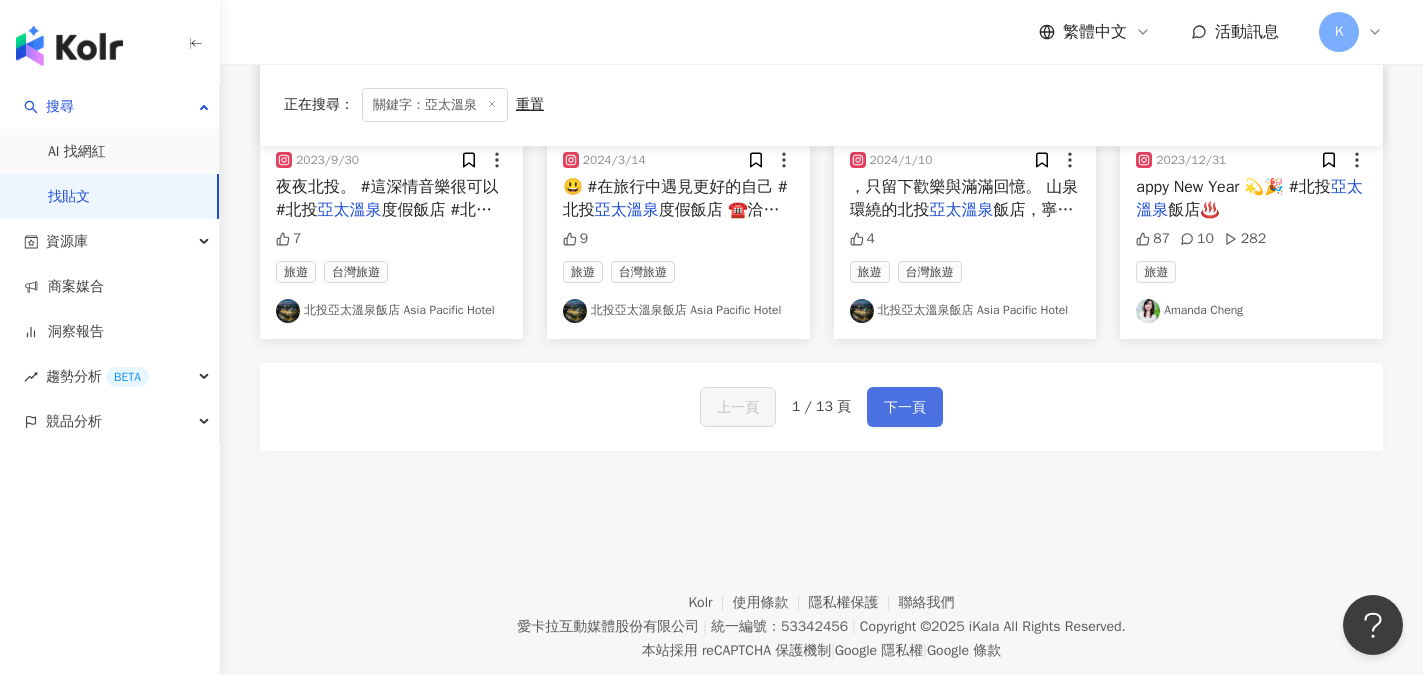 click on "下一頁" at bounding box center (905, 408) 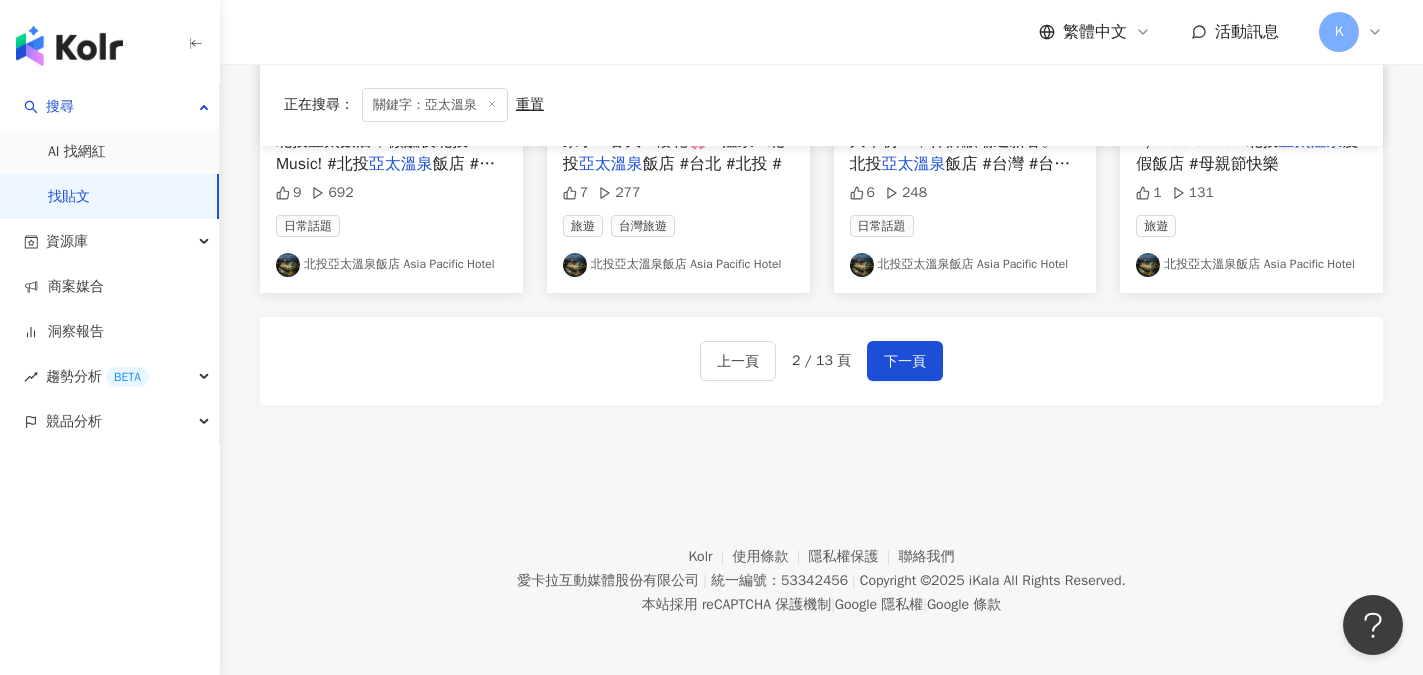 scroll, scrollTop: 1248, scrollLeft: 0, axis: vertical 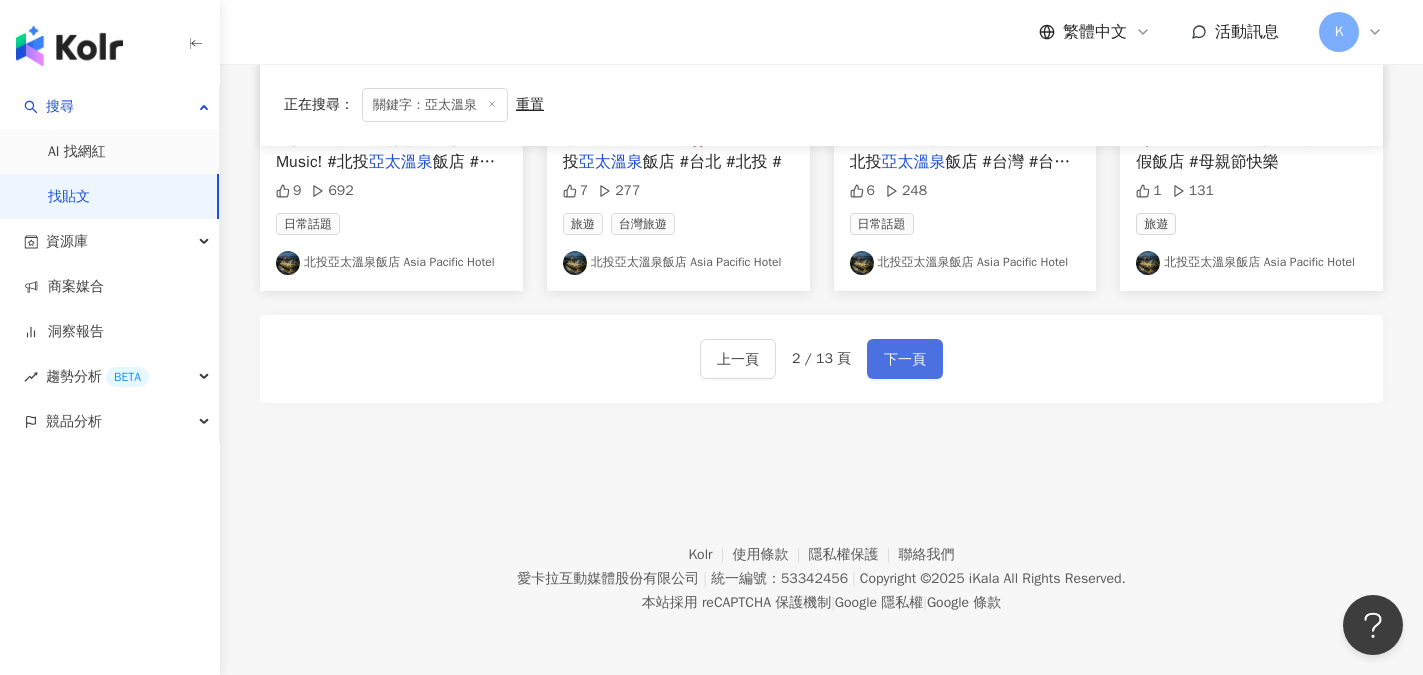 click on "下一頁" at bounding box center (905, 360) 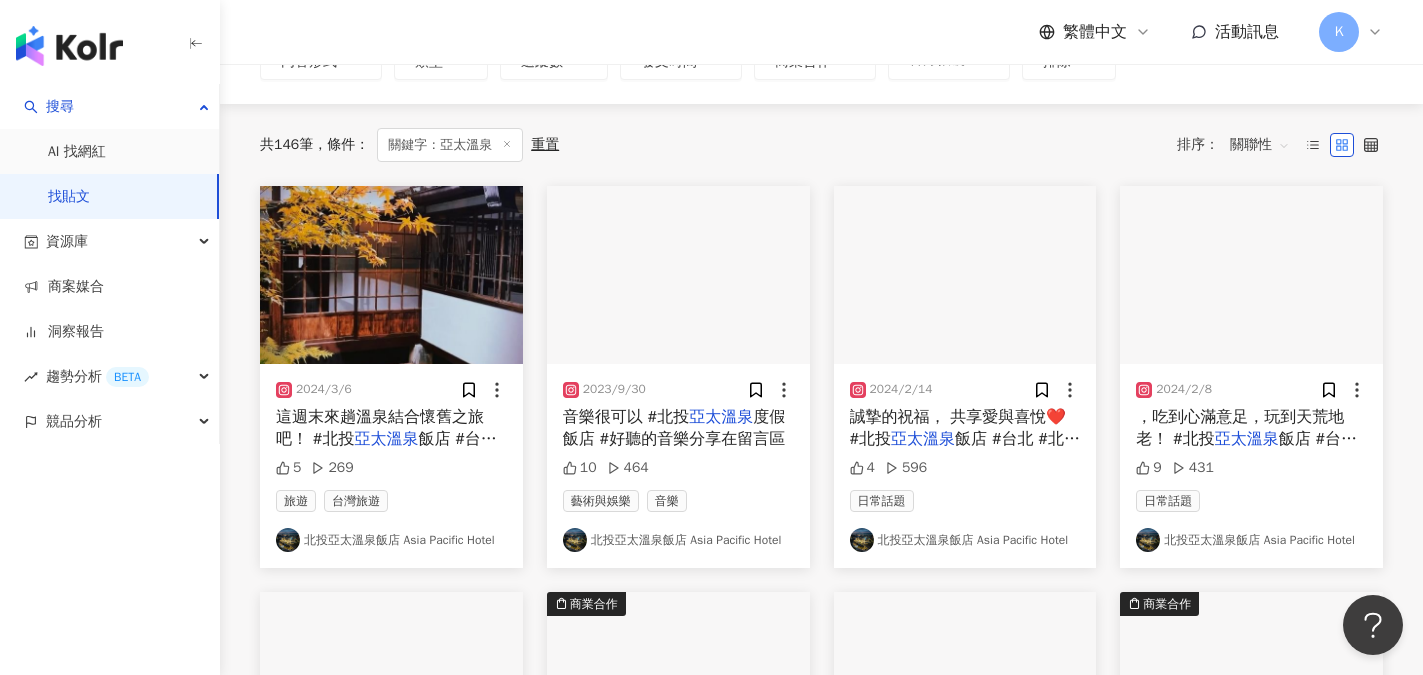 scroll, scrollTop: 157, scrollLeft: 0, axis: vertical 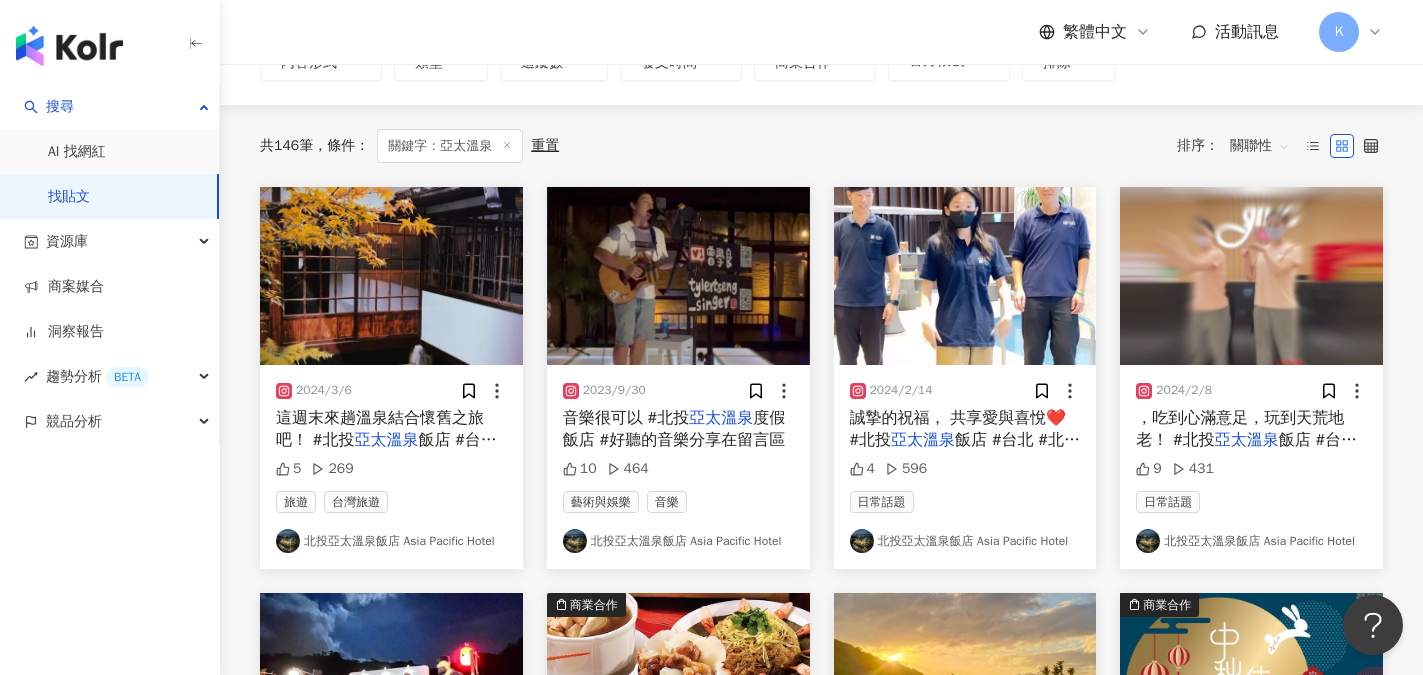 click on "北投亞太溫泉飯店 Asia Pacific Hotel" at bounding box center [391, 541] 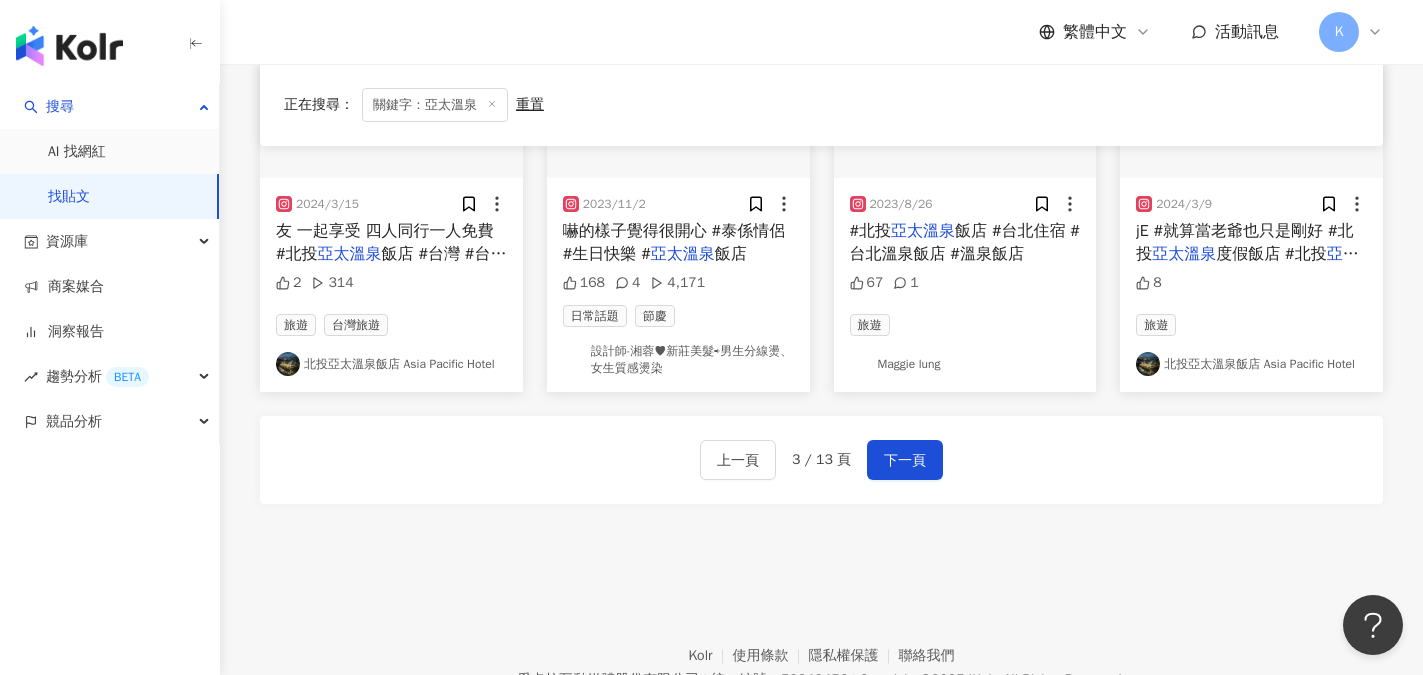 scroll, scrollTop: 1157, scrollLeft: 0, axis: vertical 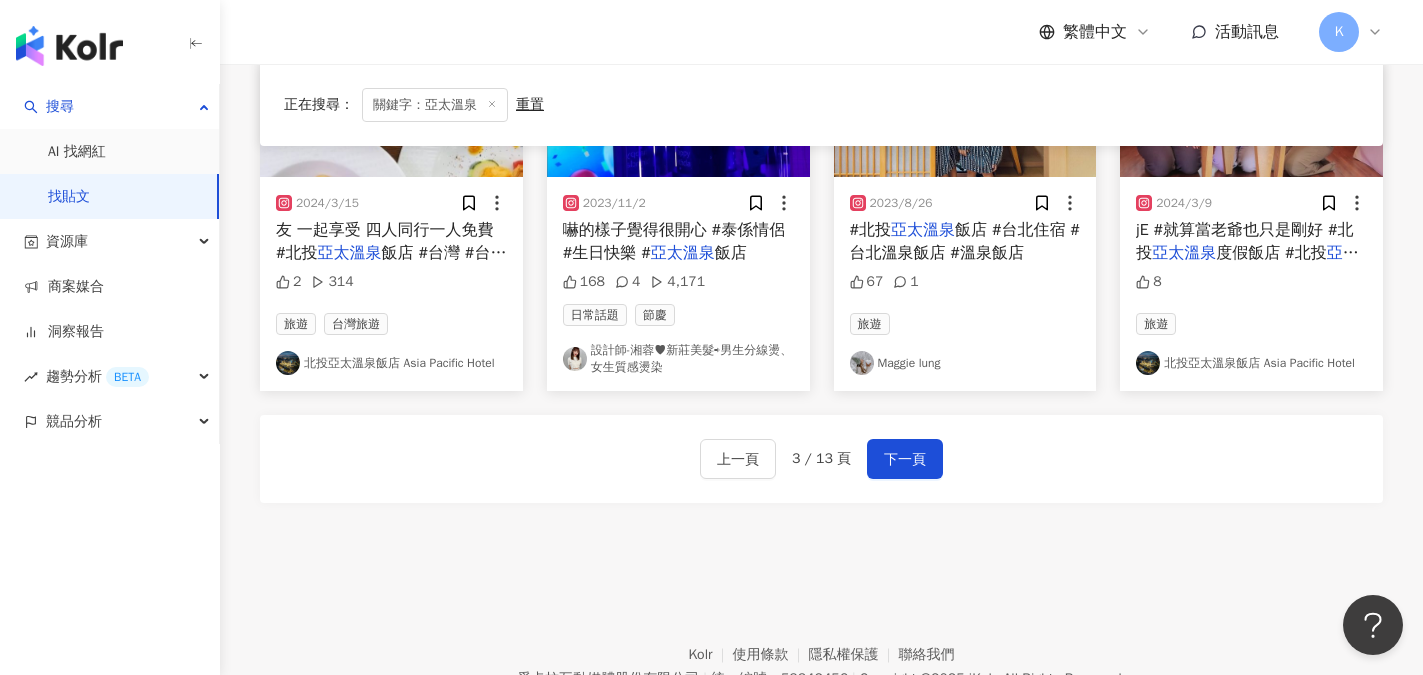 click on "找貼文" at bounding box center (69, 197) 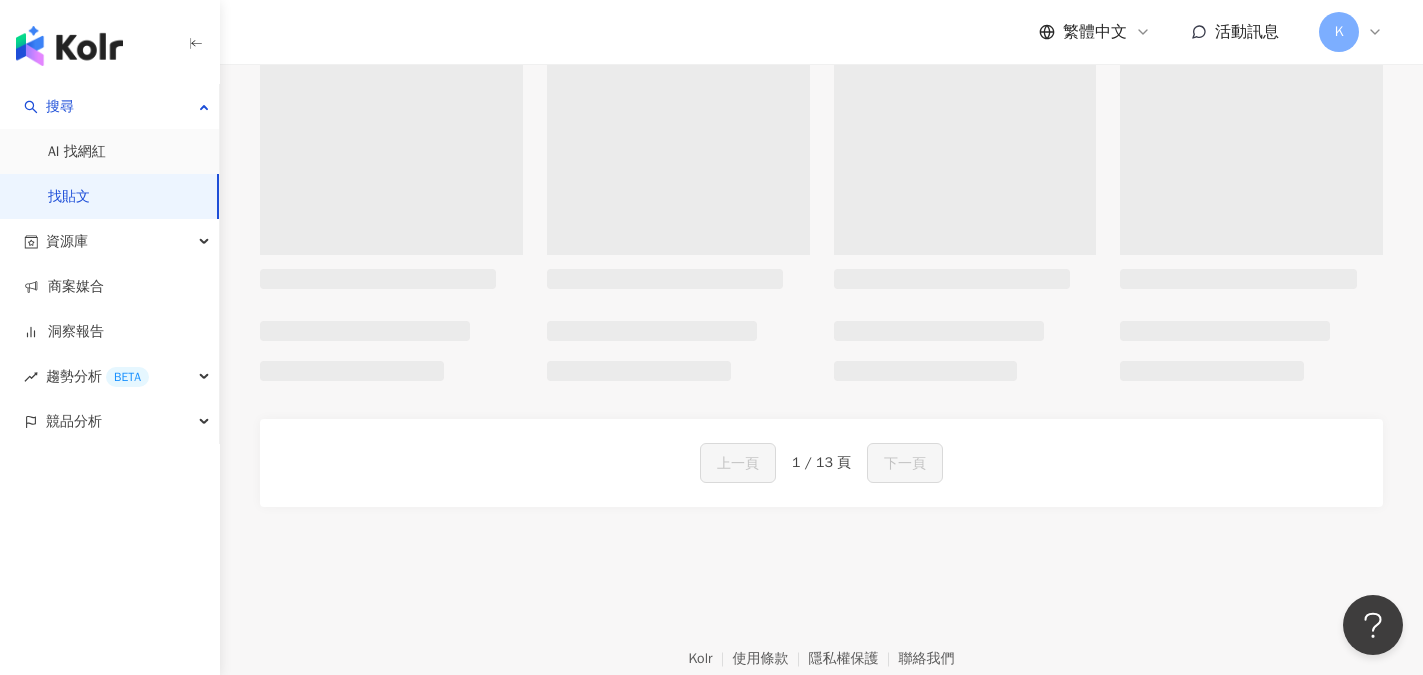 scroll, scrollTop: 0, scrollLeft: 0, axis: both 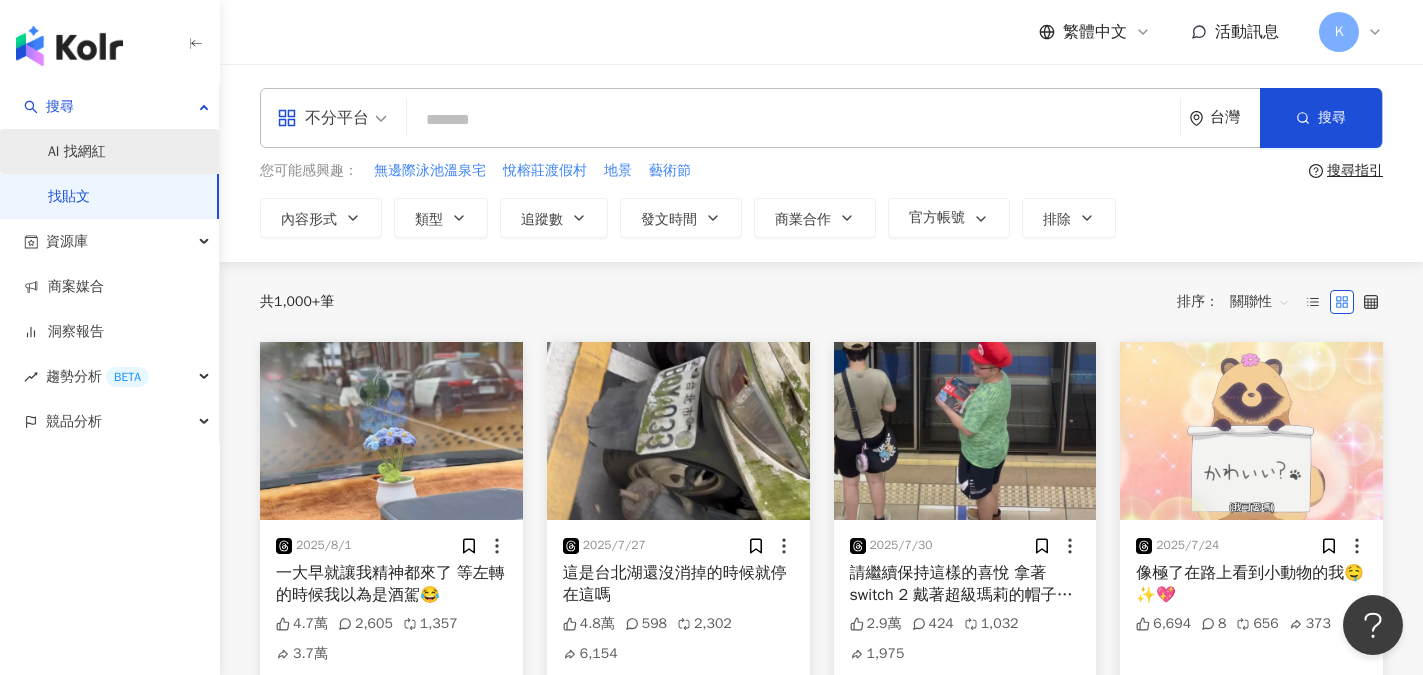 click on "AI 找網紅" at bounding box center (77, 152) 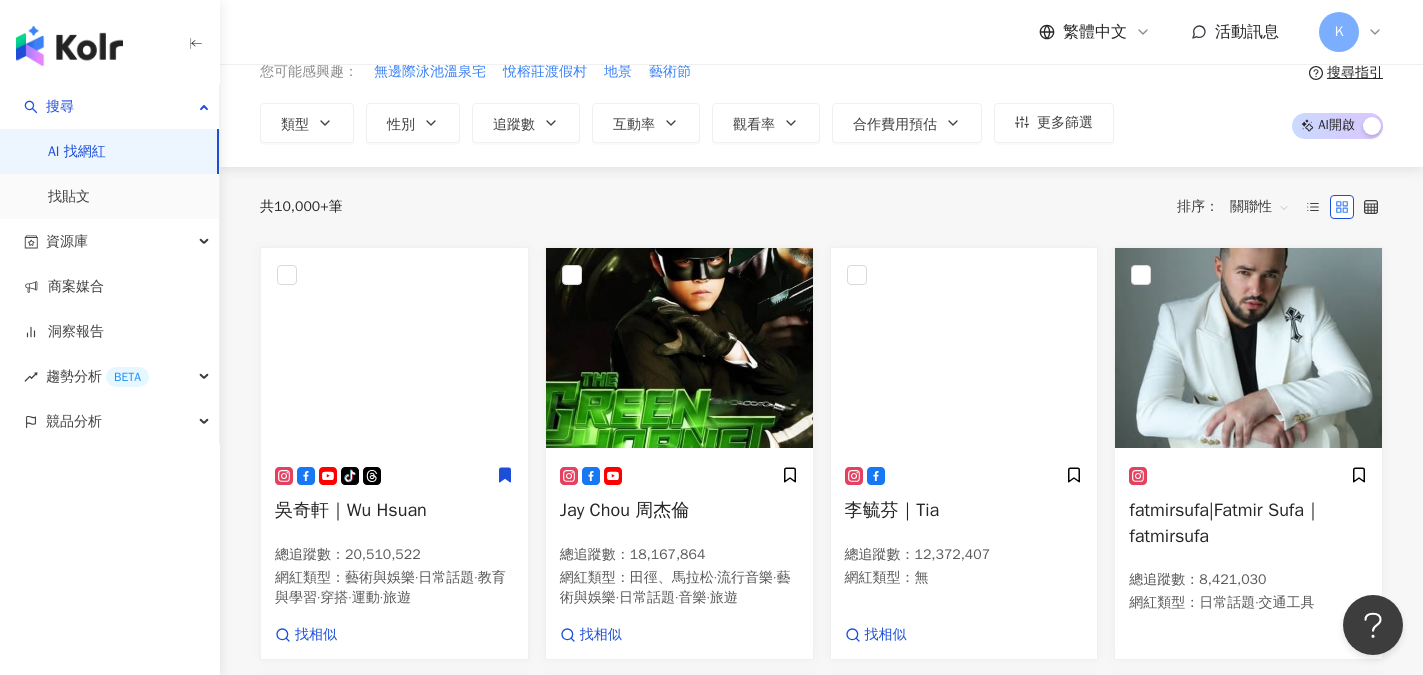 scroll, scrollTop: 100, scrollLeft: 0, axis: vertical 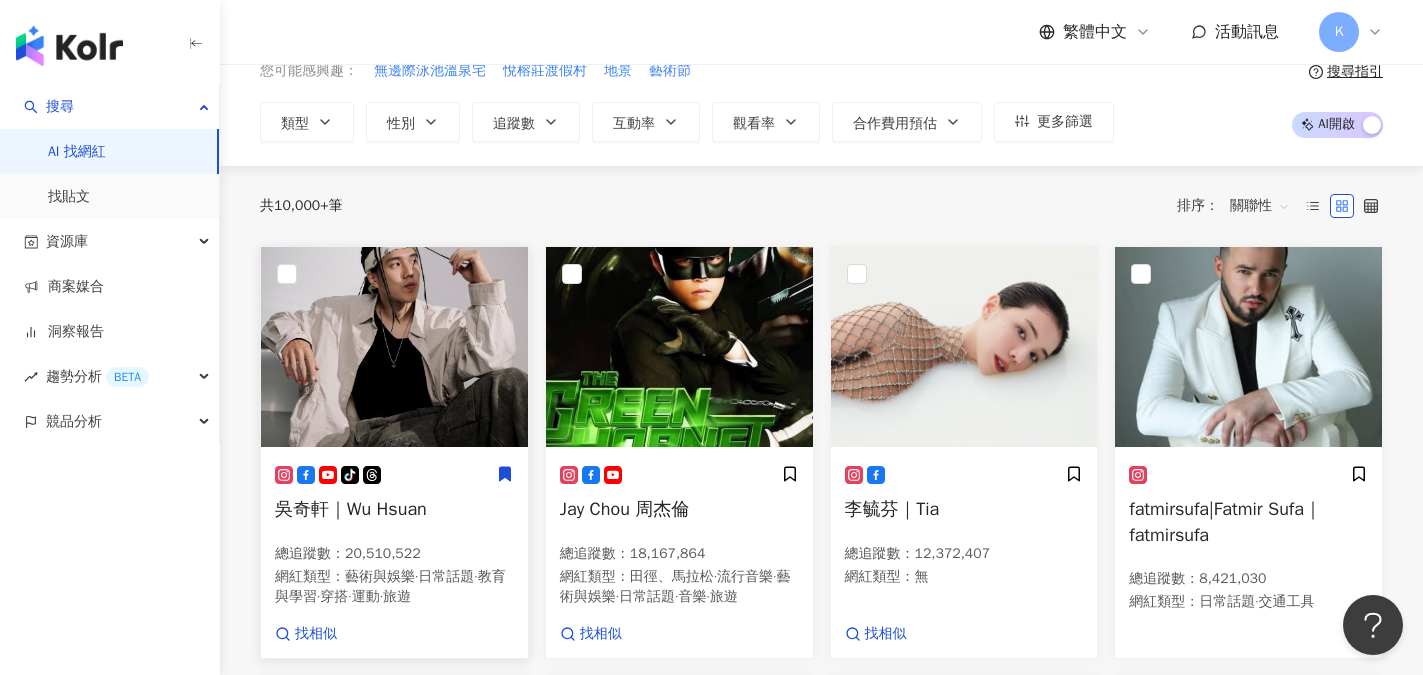click on "吳奇軒｜Wu Hsuan" at bounding box center [351, 509] 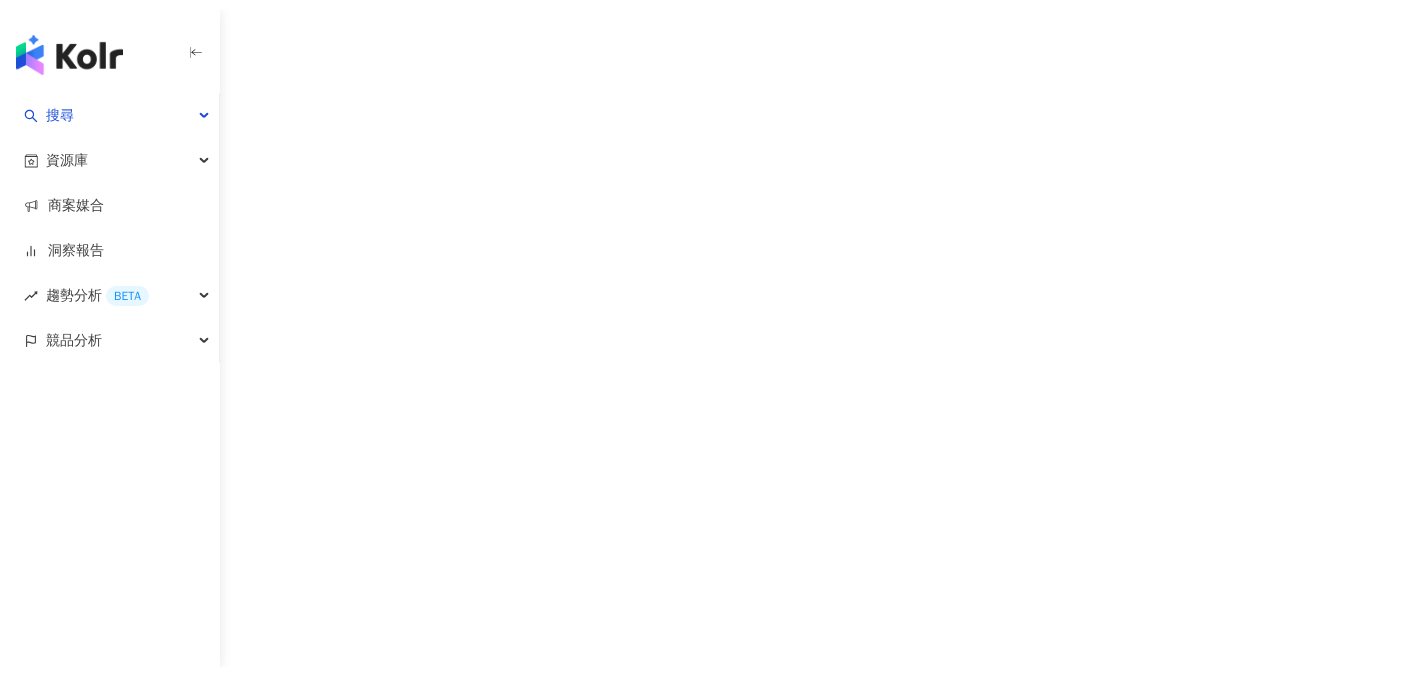 scroll, scrollTop: 0, scrollLeft: 0, axis: both 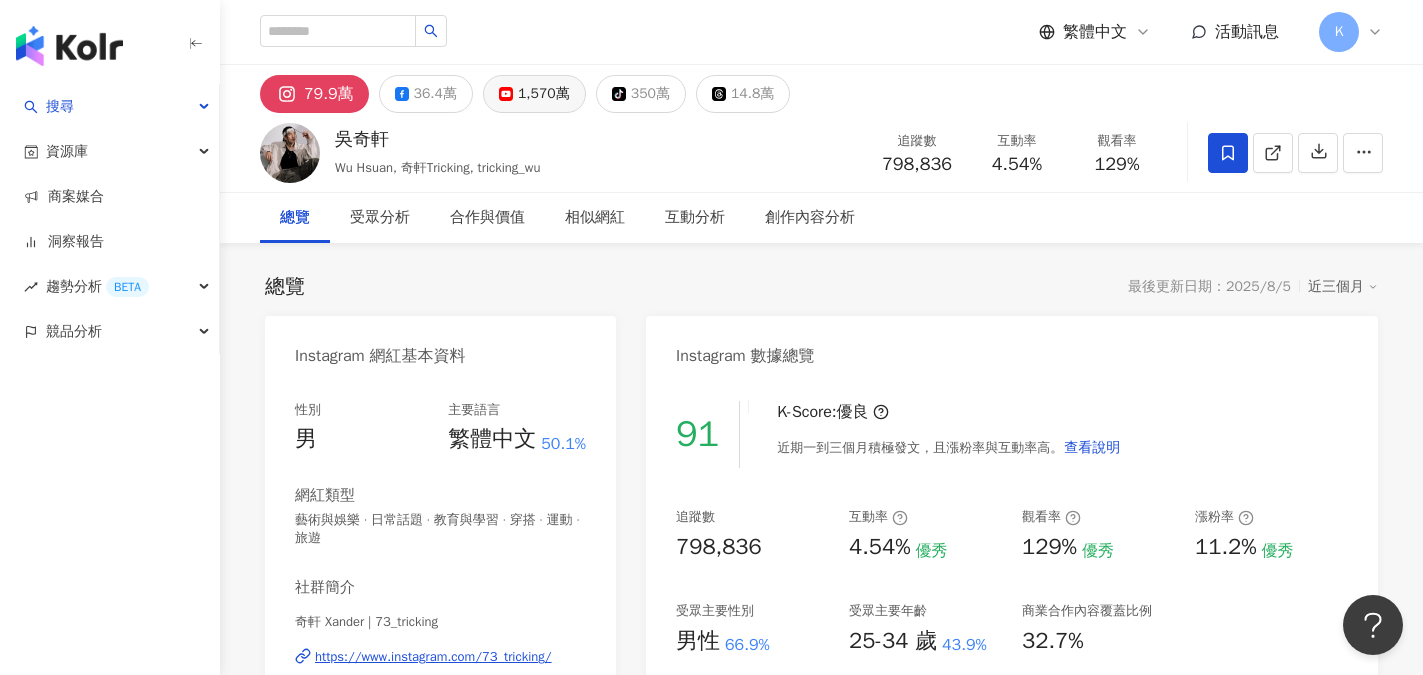 click on "1,570萬" at bounding box center [544, 94] 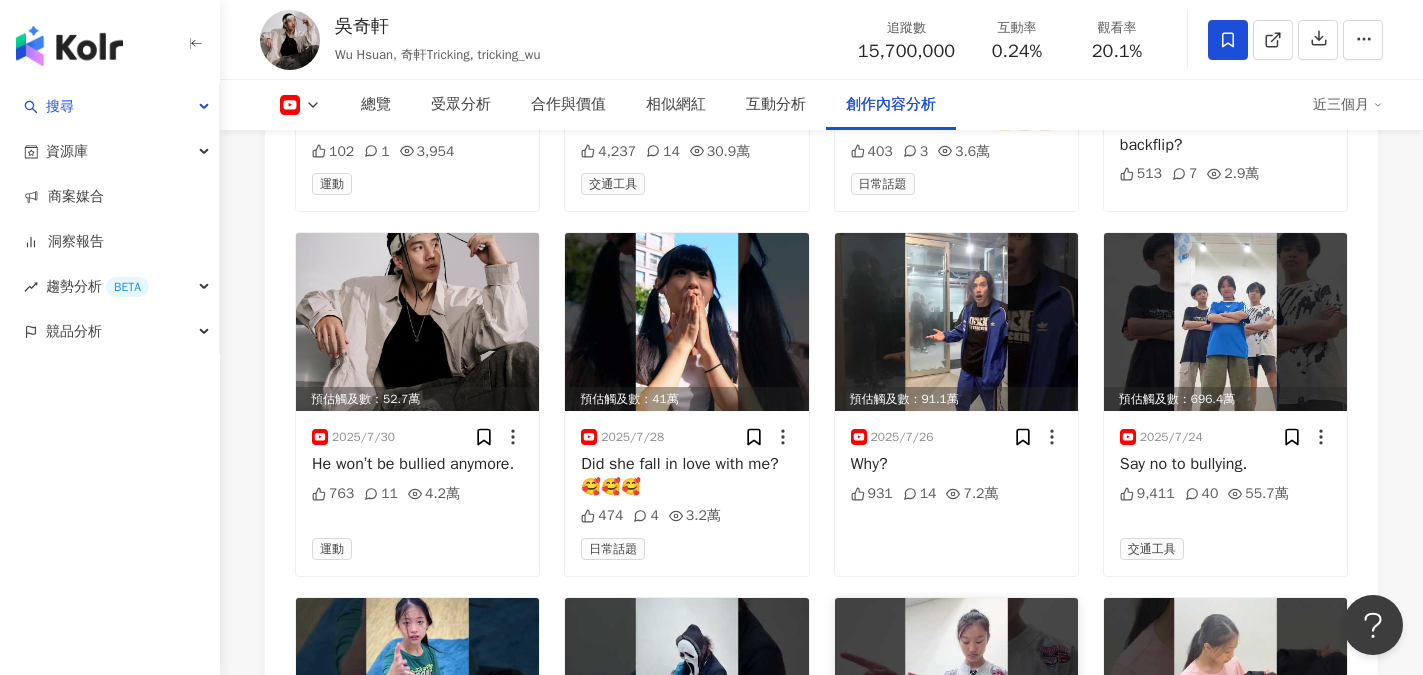 scroll, scrollTop: 5800, scrollLeft: 0, axis: vertical 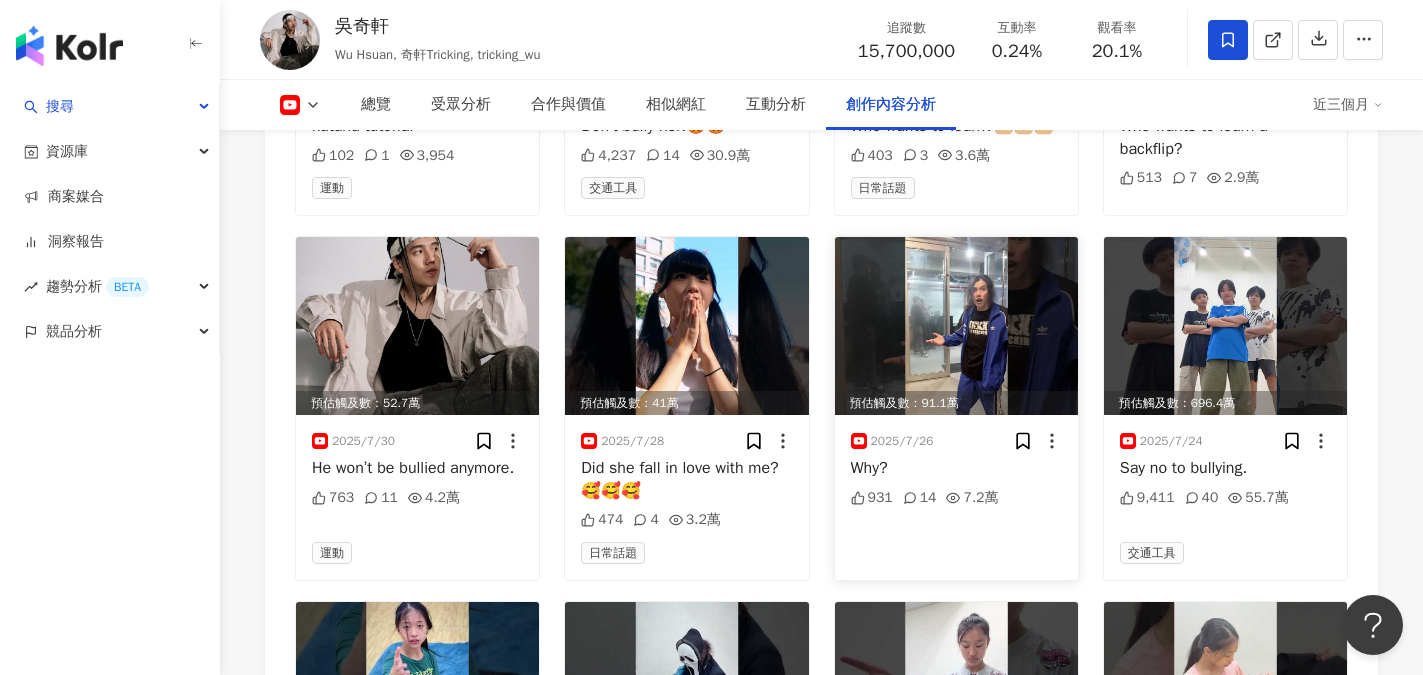 click at bounding box center (956, 326) 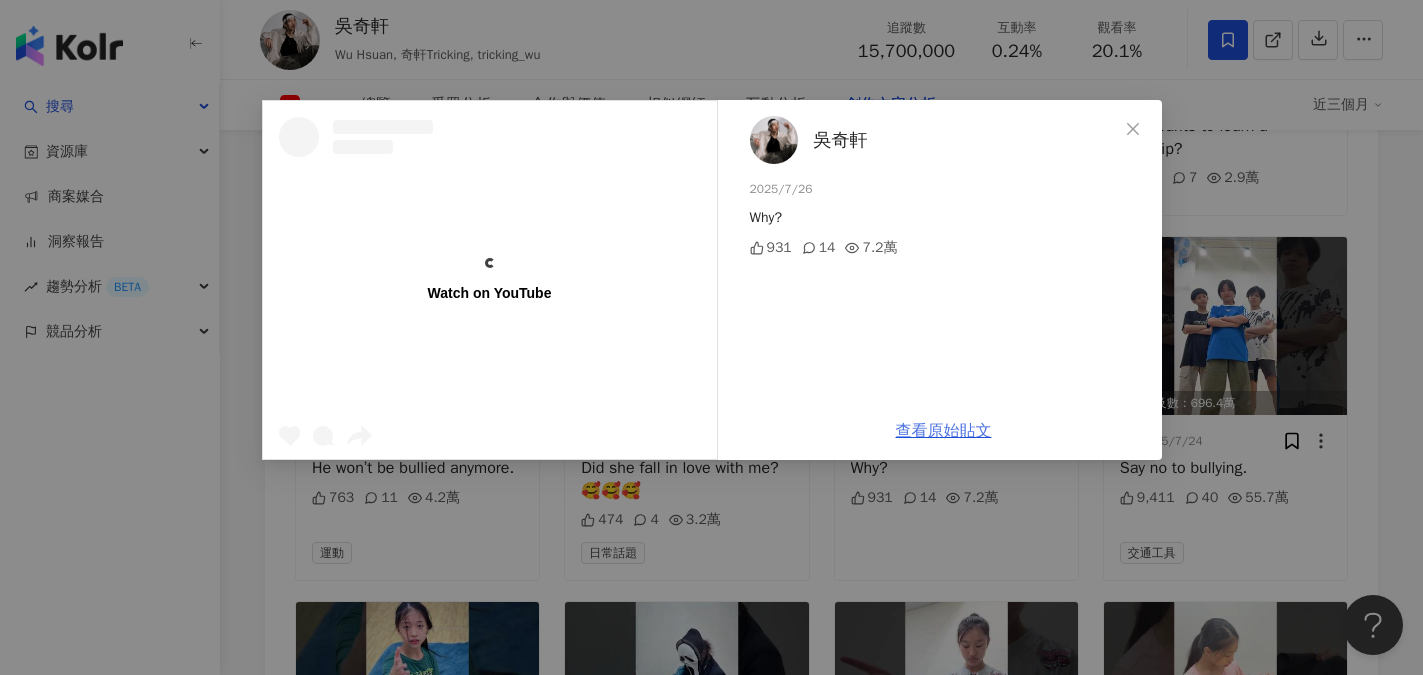 click on "查看原始貼文" at bounding box center (944, 431) 